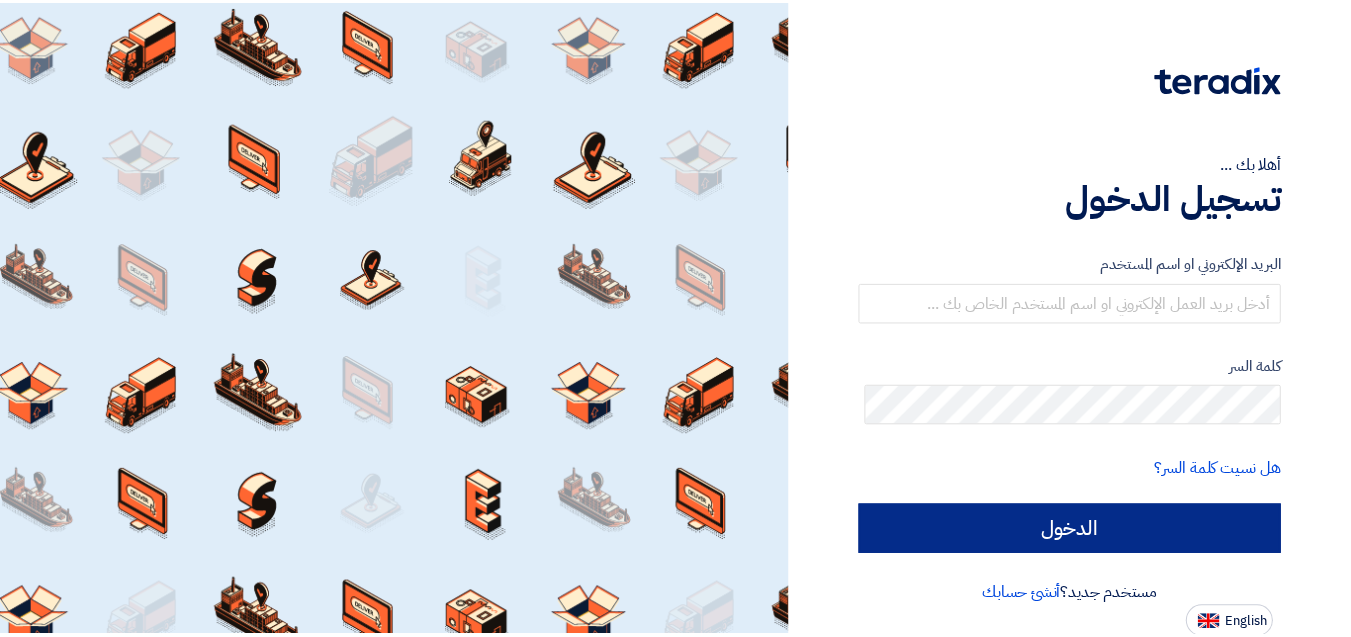 scroll, scrollTop: 0, scrollLeft: 0, axis: both 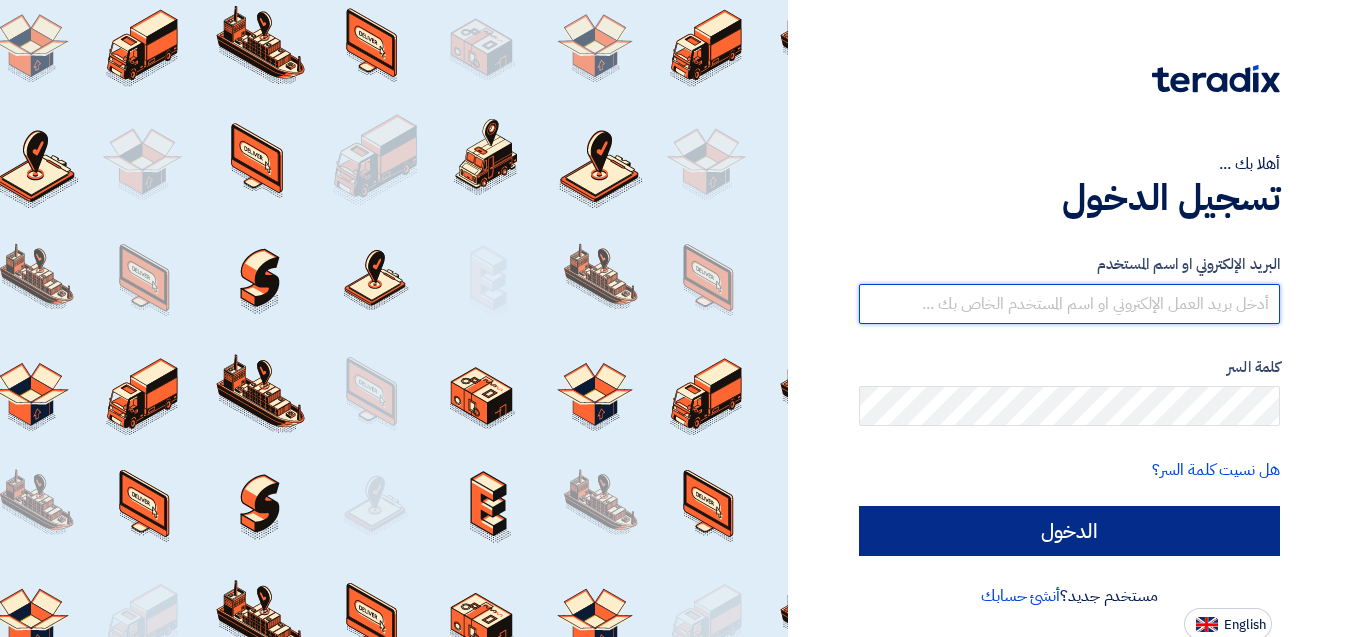 type on "esraa.o@global-supplies.org" 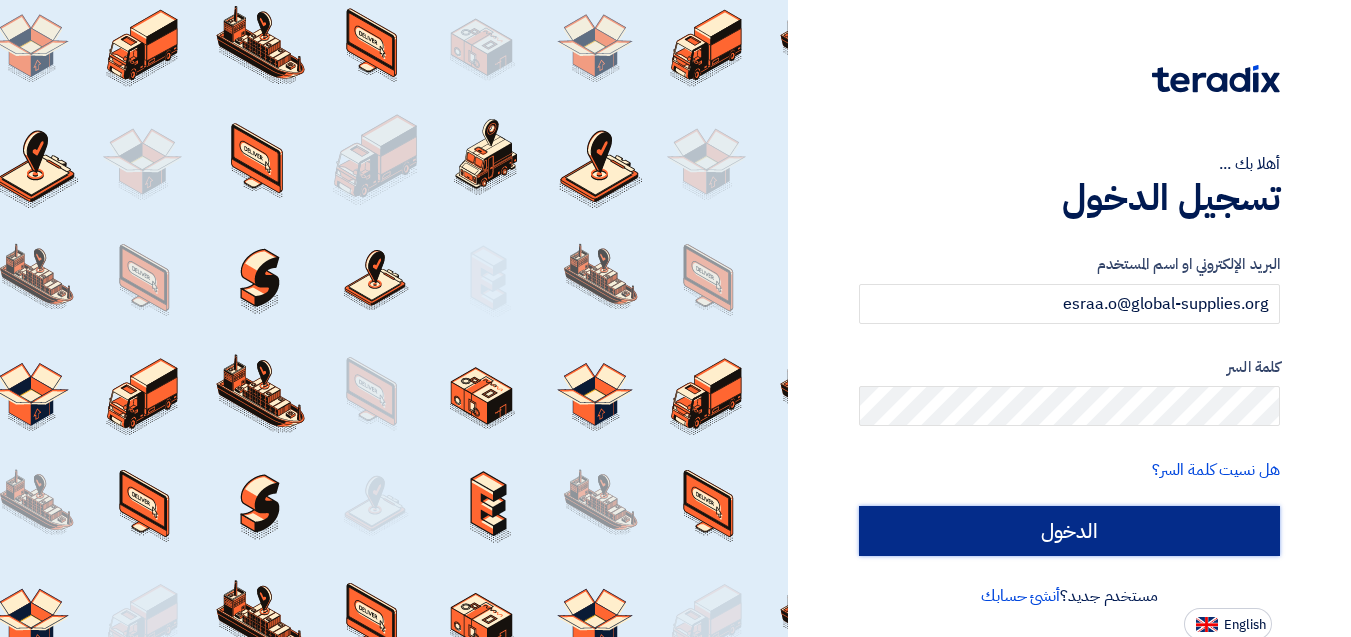click on "الدخول" 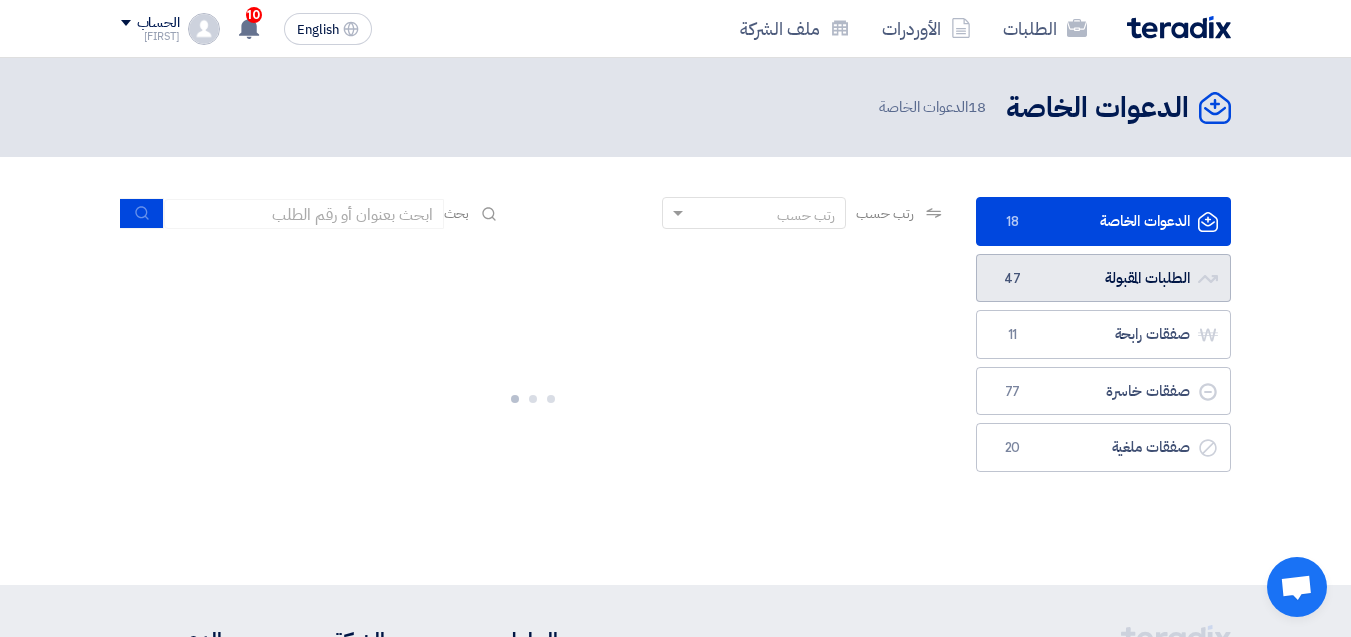 click on "الطلبات المقبولة
الطلبات المقبولة
47" 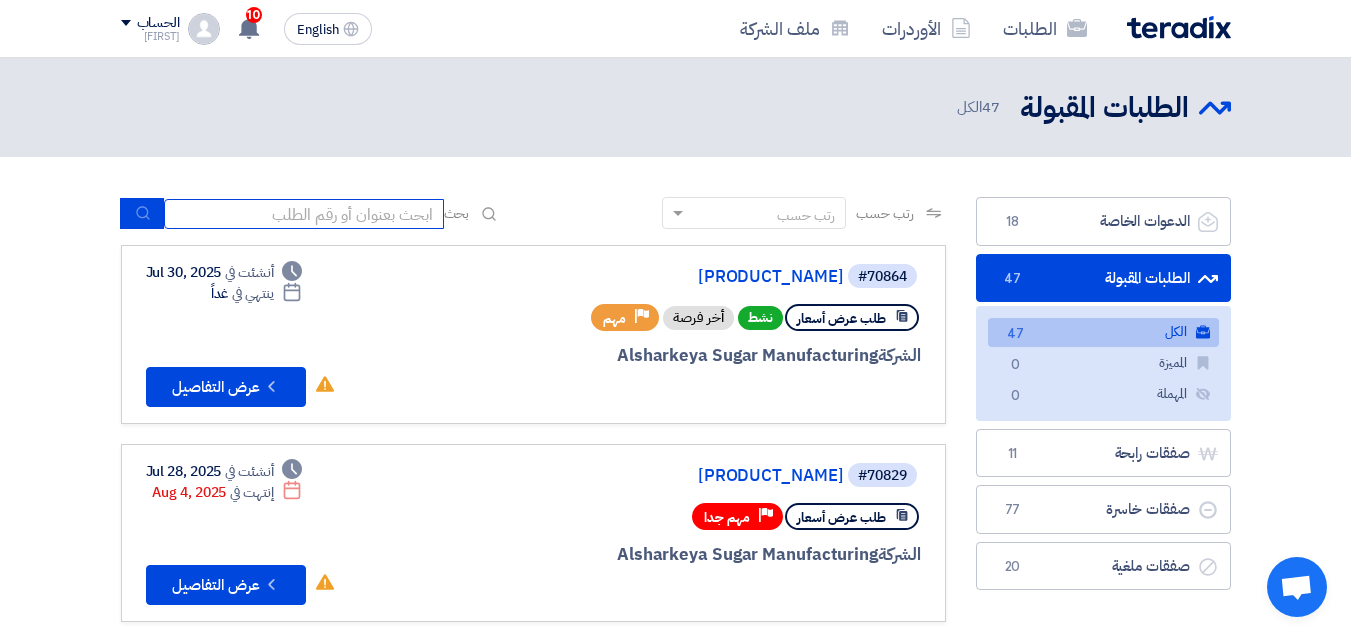 click 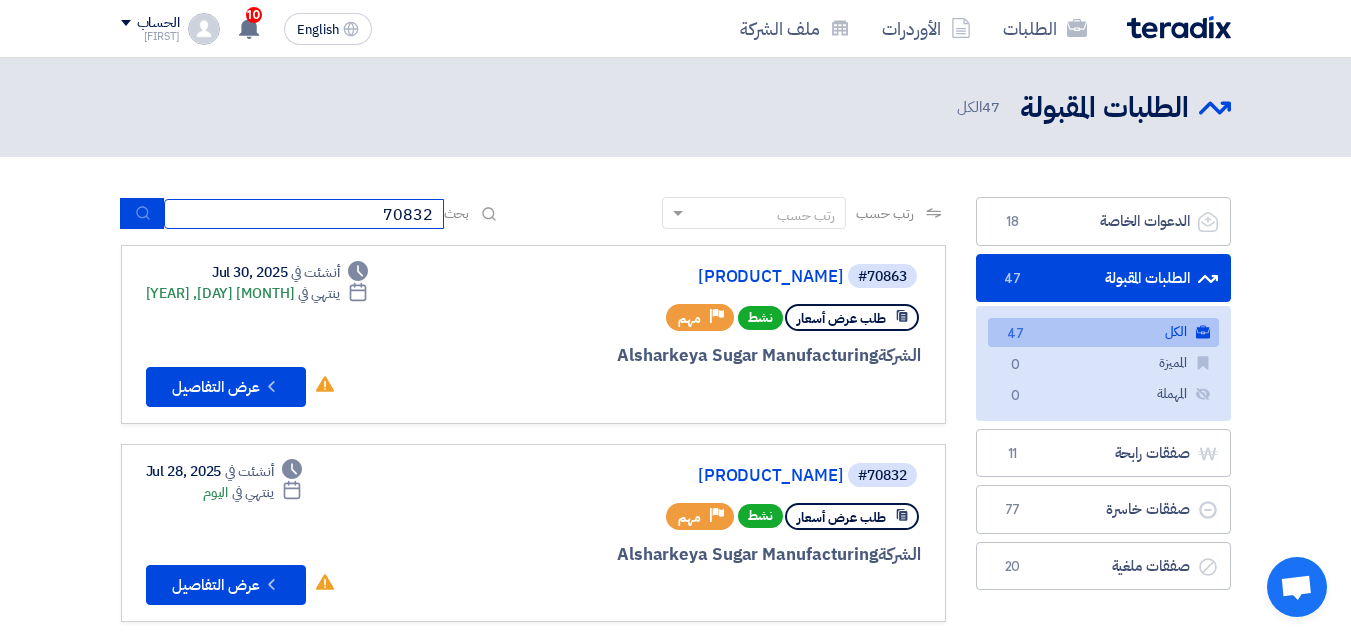 type on "70832" 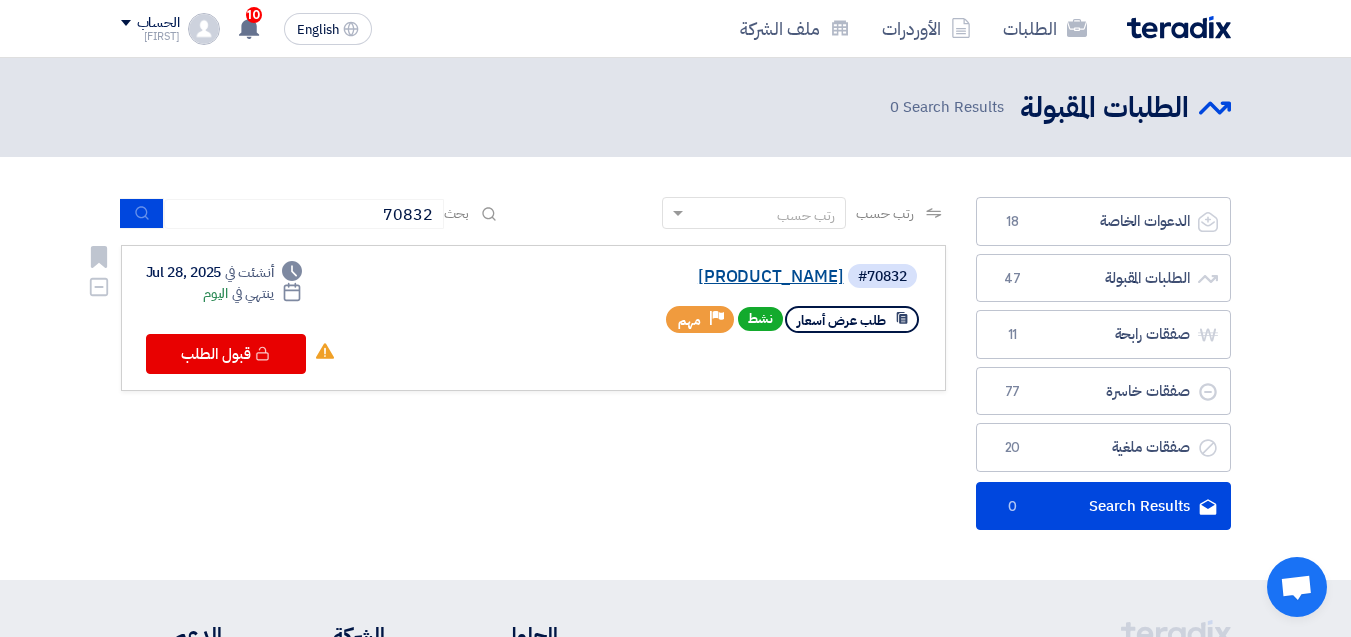 click on "[PRODUCT_NAME]" 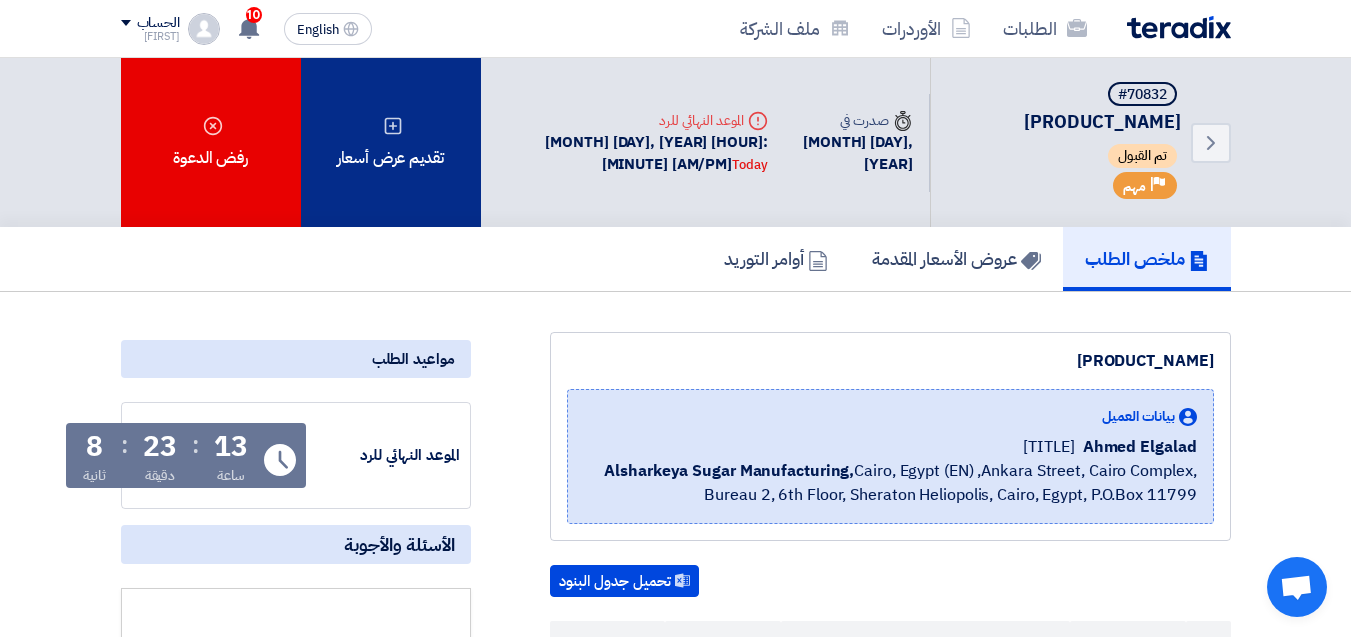 click on "تقديم عرض أسعار" 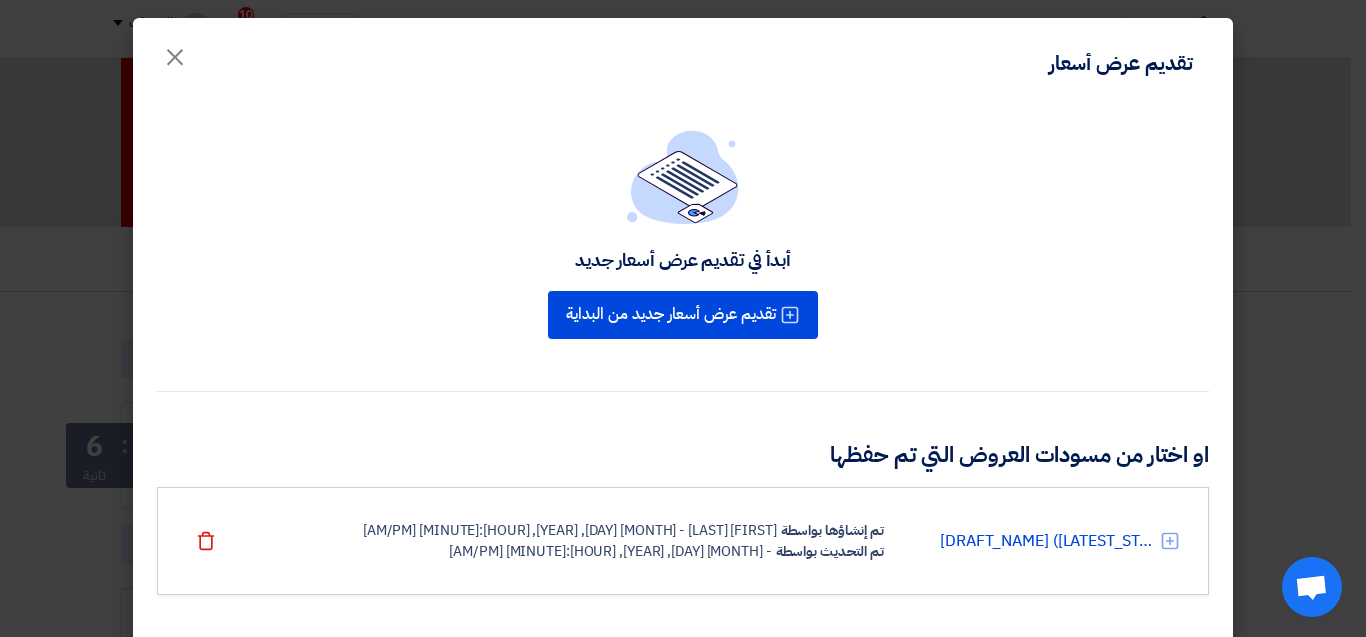 click on "[TITLE]
×
[ACTION] [TITLE]
[ACTION] [TITLE] [PHRASE]
[PHRASE] [TITLE] [PHRASE]
[DRAFT_NAME] ([LATEST_STATUS])
[CREATED_BY]
[FIRST] [LAST] - [MONTH] [DAY], [YEAR], [HOUR]:[MINUTE] [AM/PM]
[UPDATED_BY]
- [MONTH] [DAY], [YEAR], [HOUR]:[MINUTE] [AM/PM]" 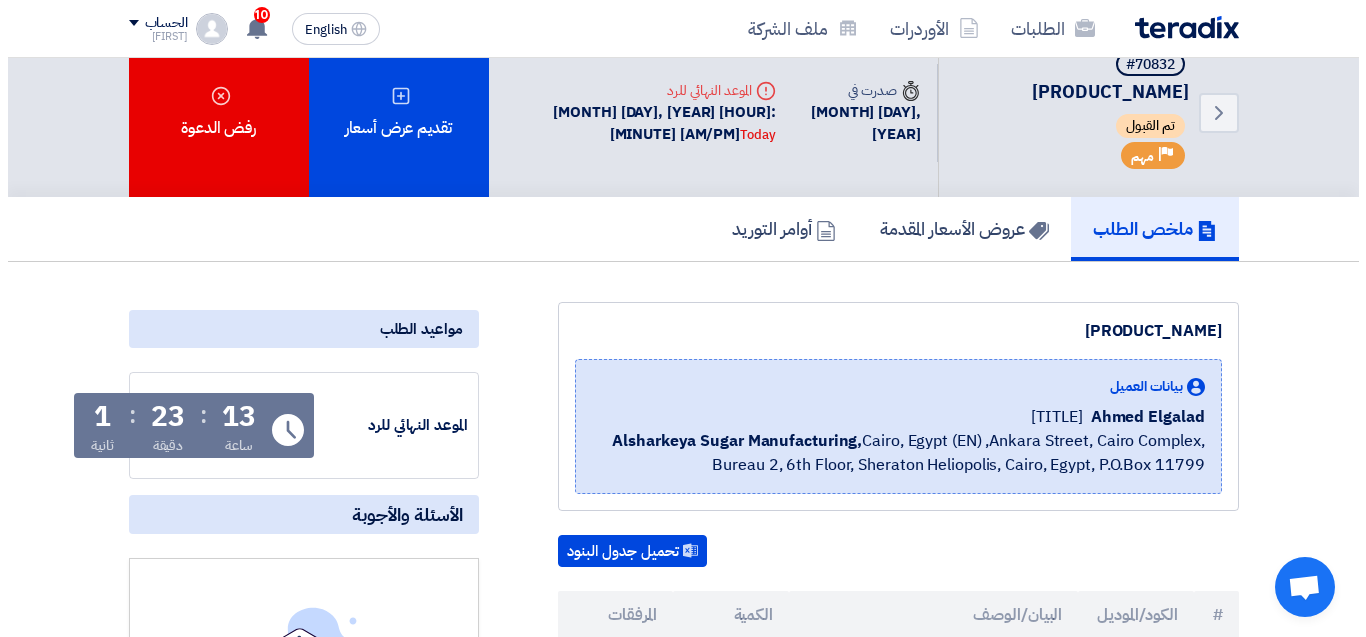 scroll, scrollTop: 0, scrollLeft: 0, axis: both 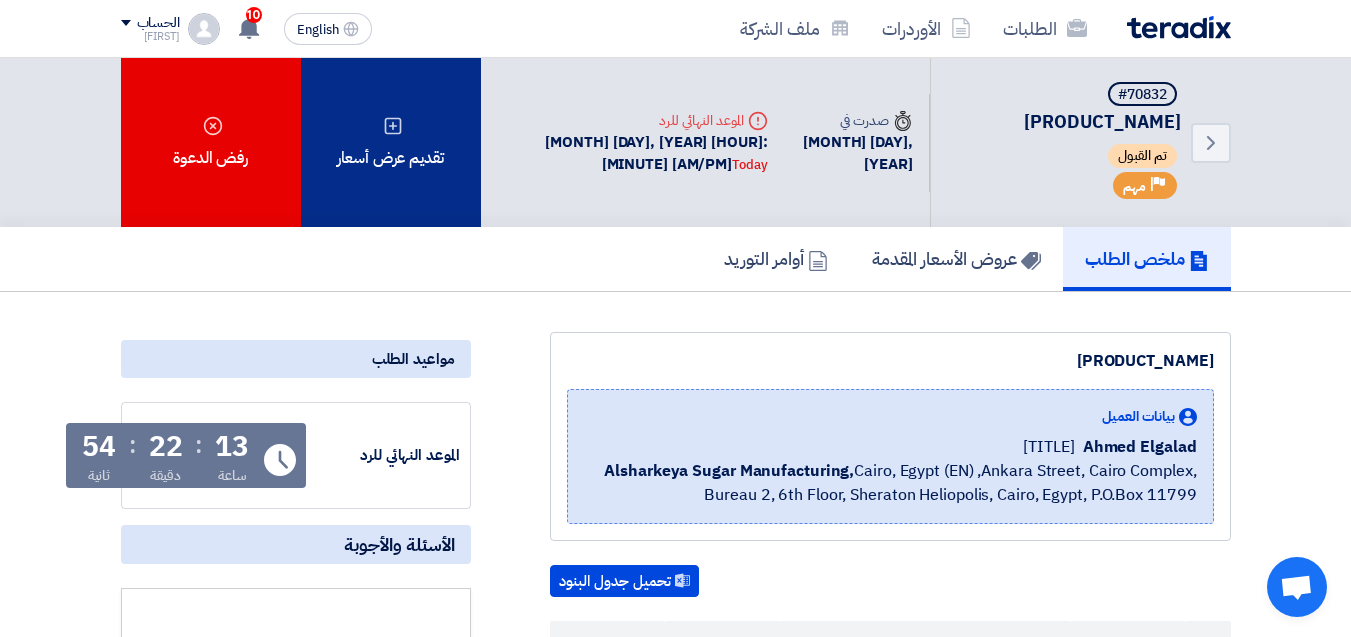 click on "تقديم عرض أسعار" 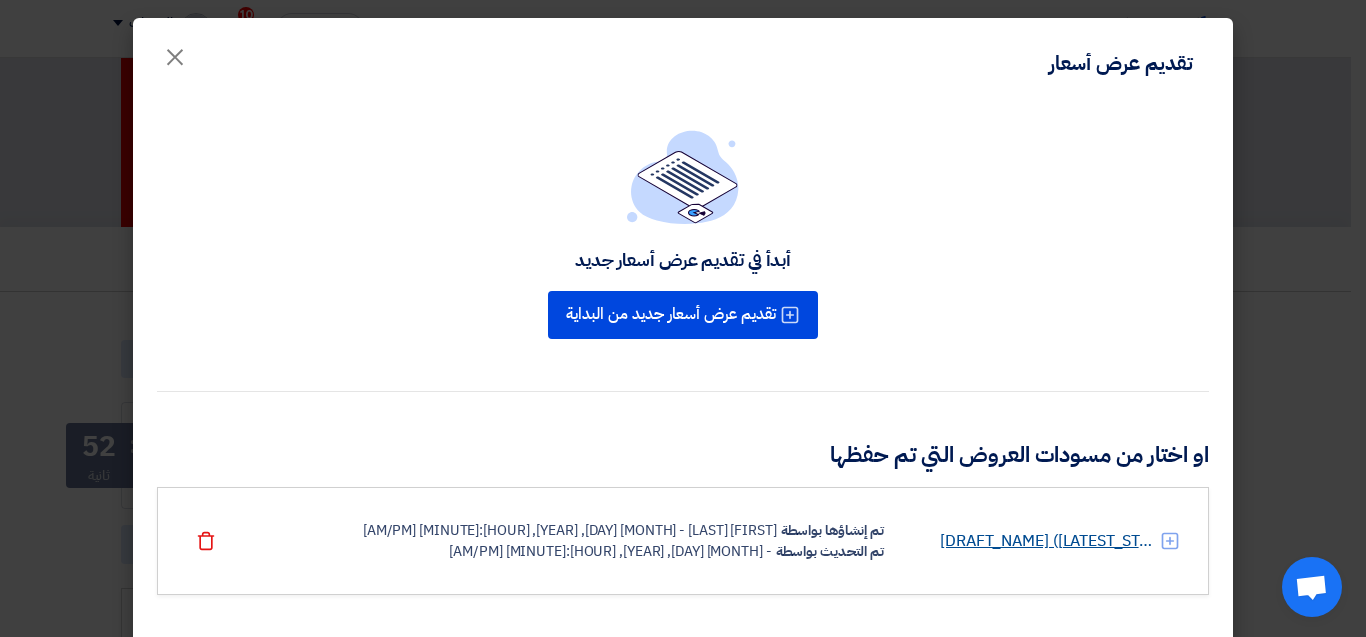 click on "[DRAFT_NAME] ([LATEST_STATUS])" 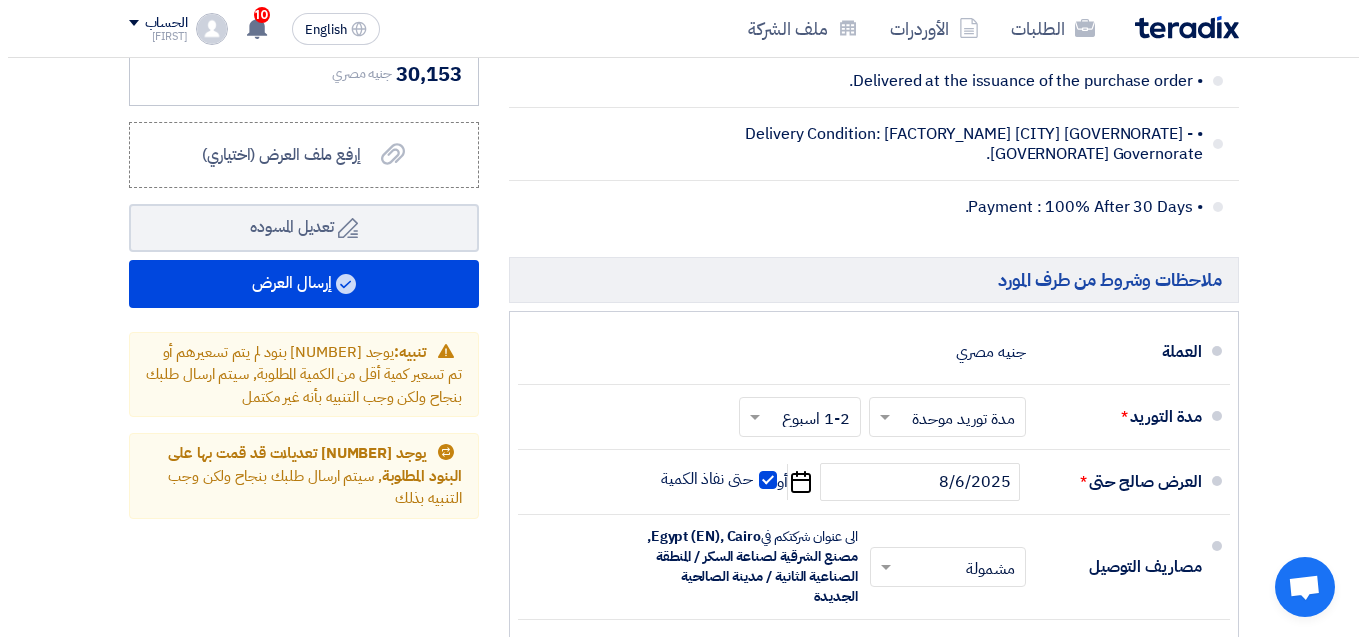 scroll, scrollTop: 1300, scrollLeft: 0, axis: vertical 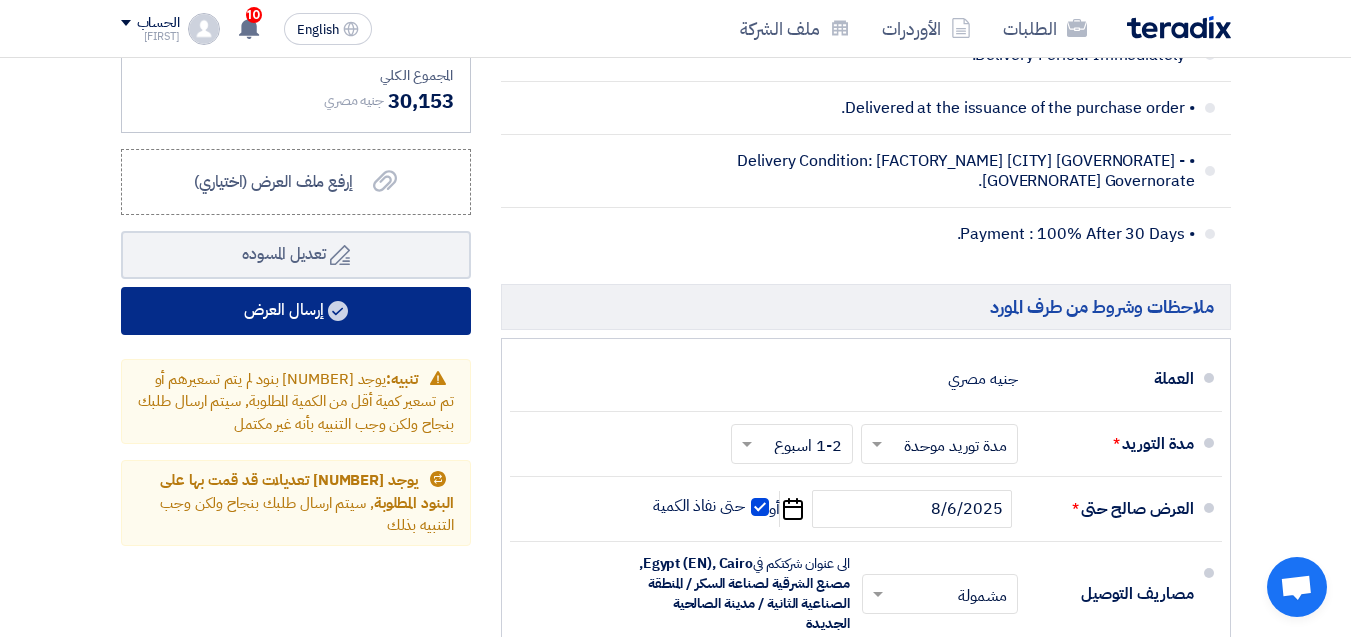 click on "إرسال العرض" 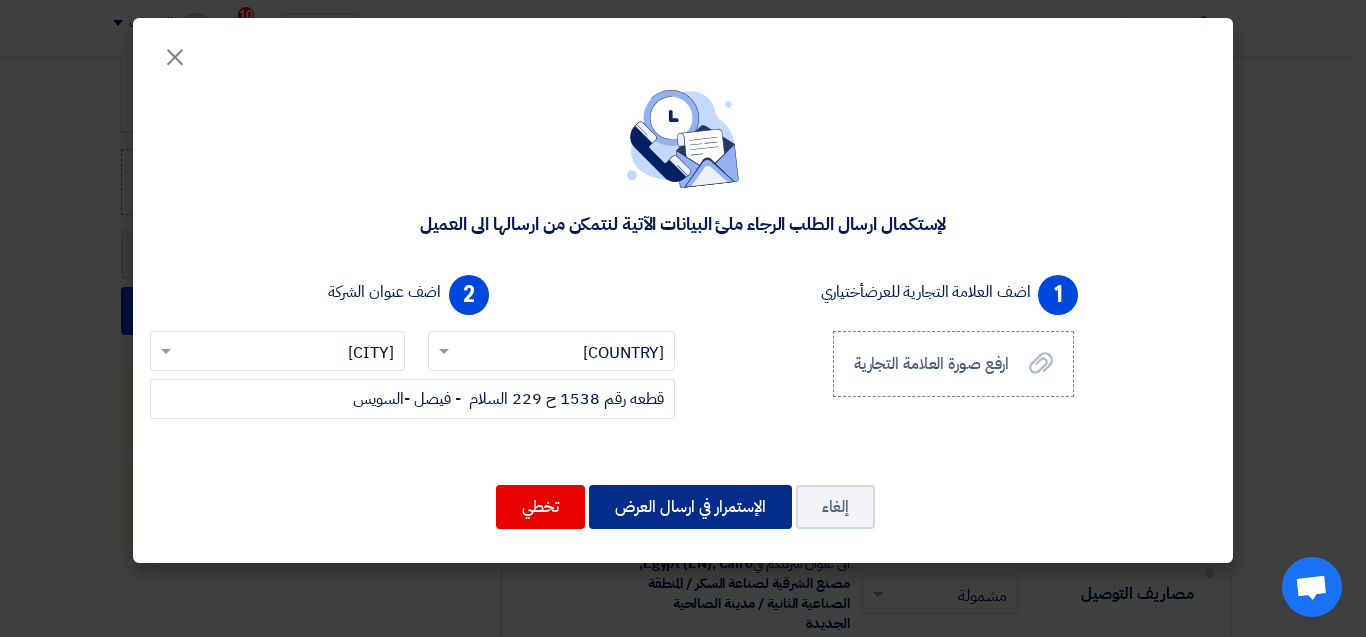 click on "الإستمرار في ارسال العرض" 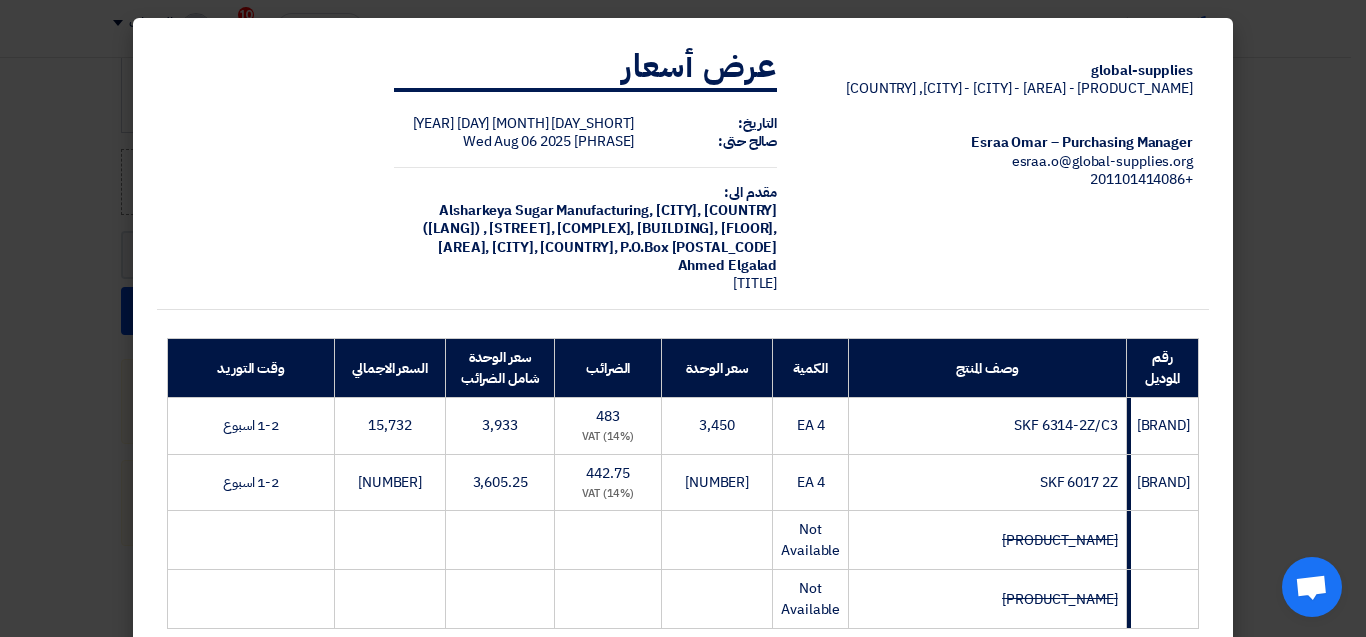 scroll, scrollTop: 437, scrollLeft: 0, axis: vertical 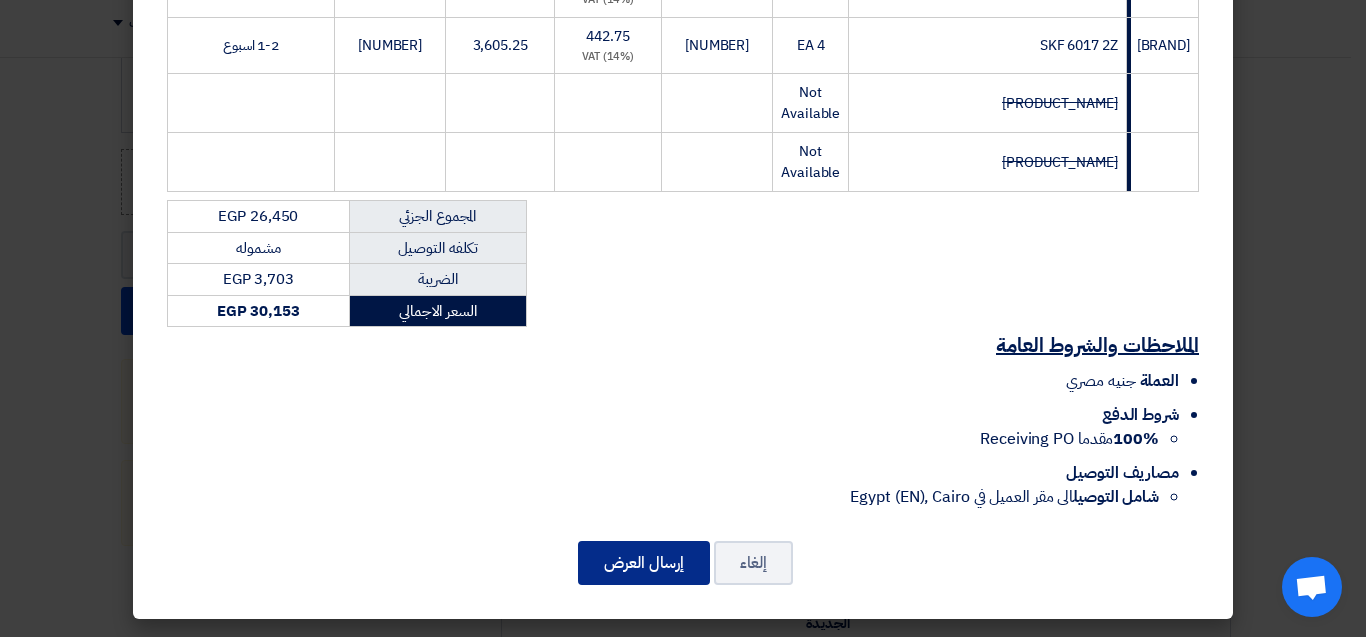 click on "إرسال العرض" 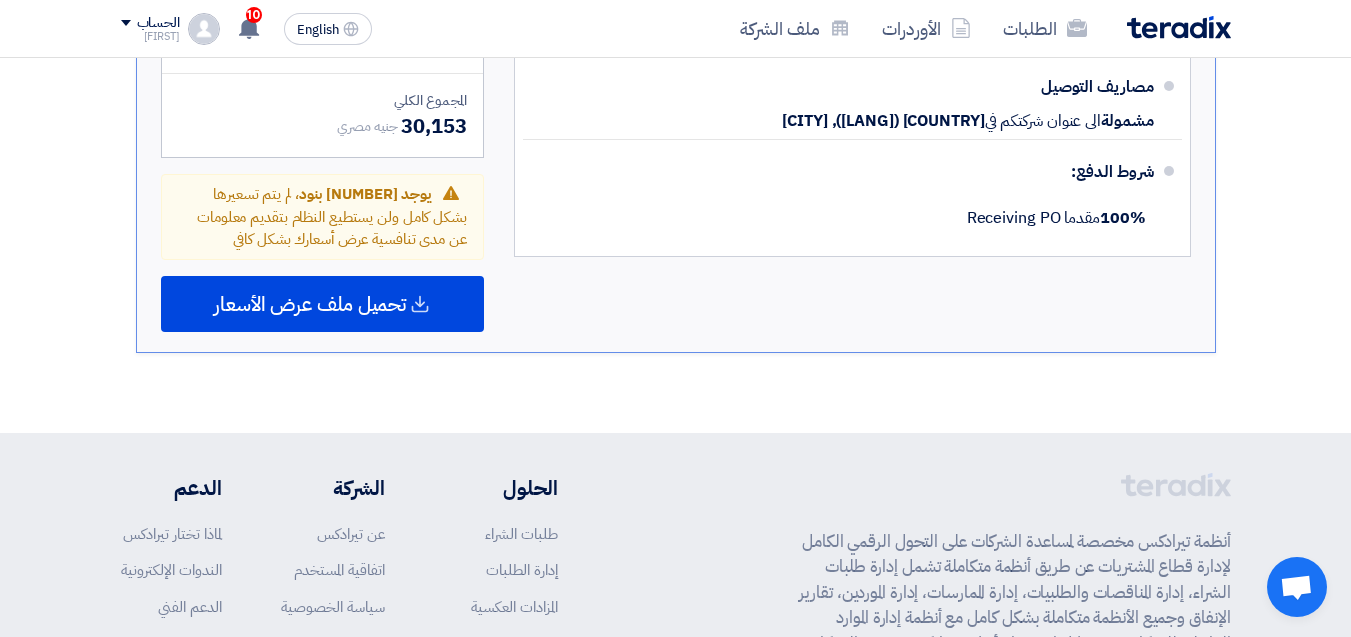 scroll, scrollTop: 1322, scrollLeft: 0, axis: vertical 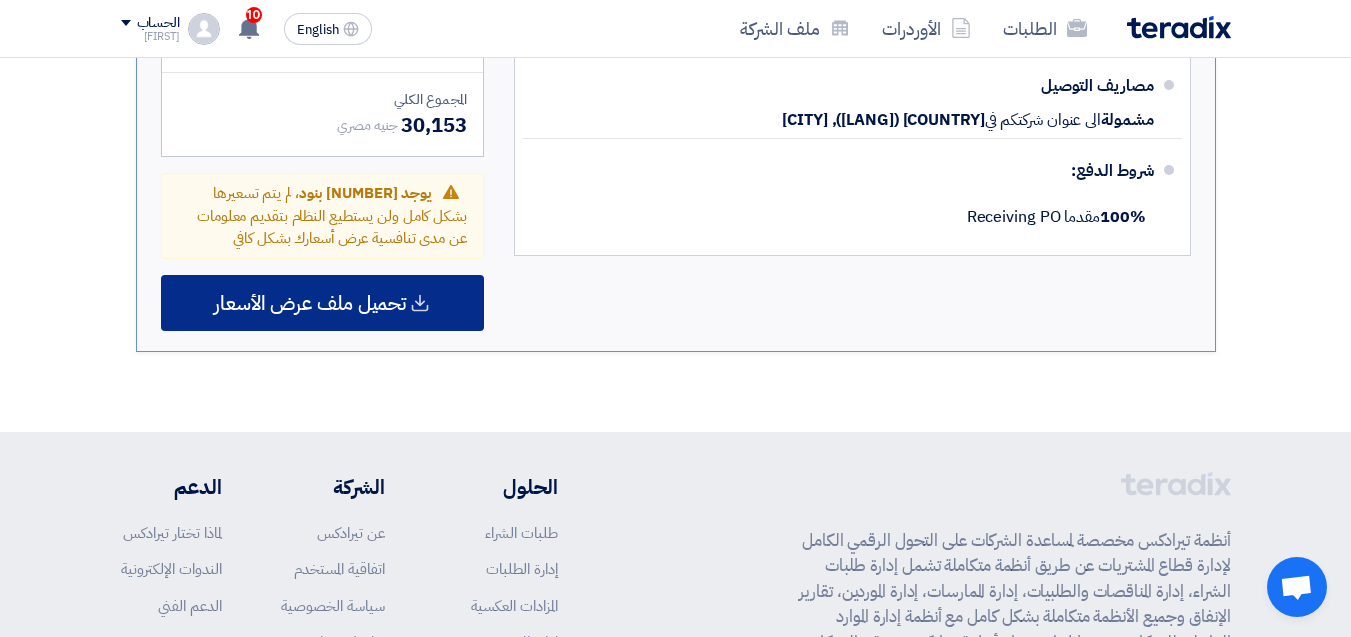 click 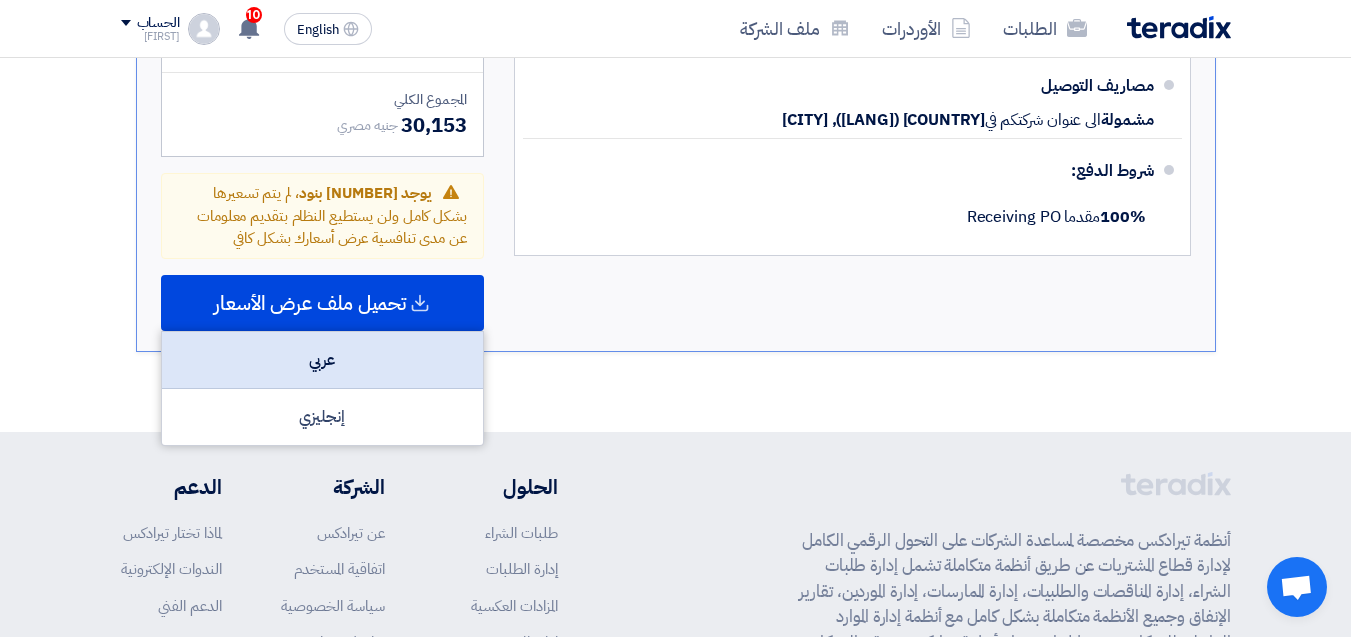 click on "عربي" at bounding box center (322, 360) 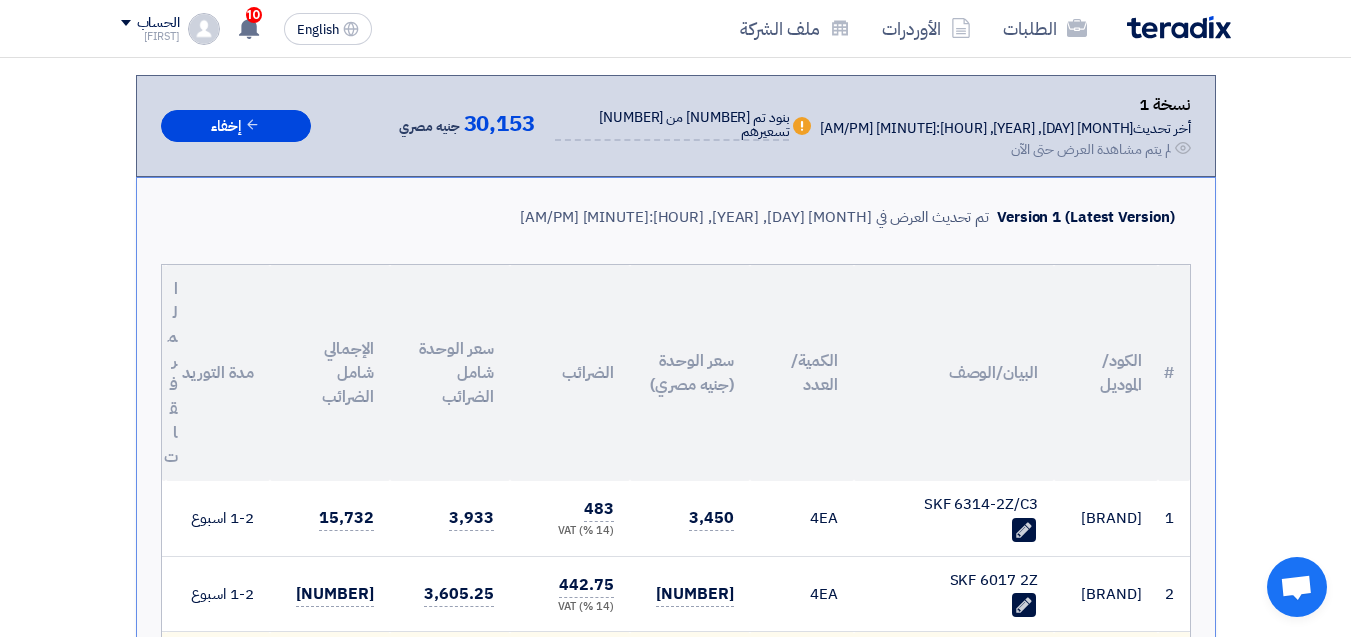 scroll, scrollTop: 0, scrollLeft: 0, axis: both 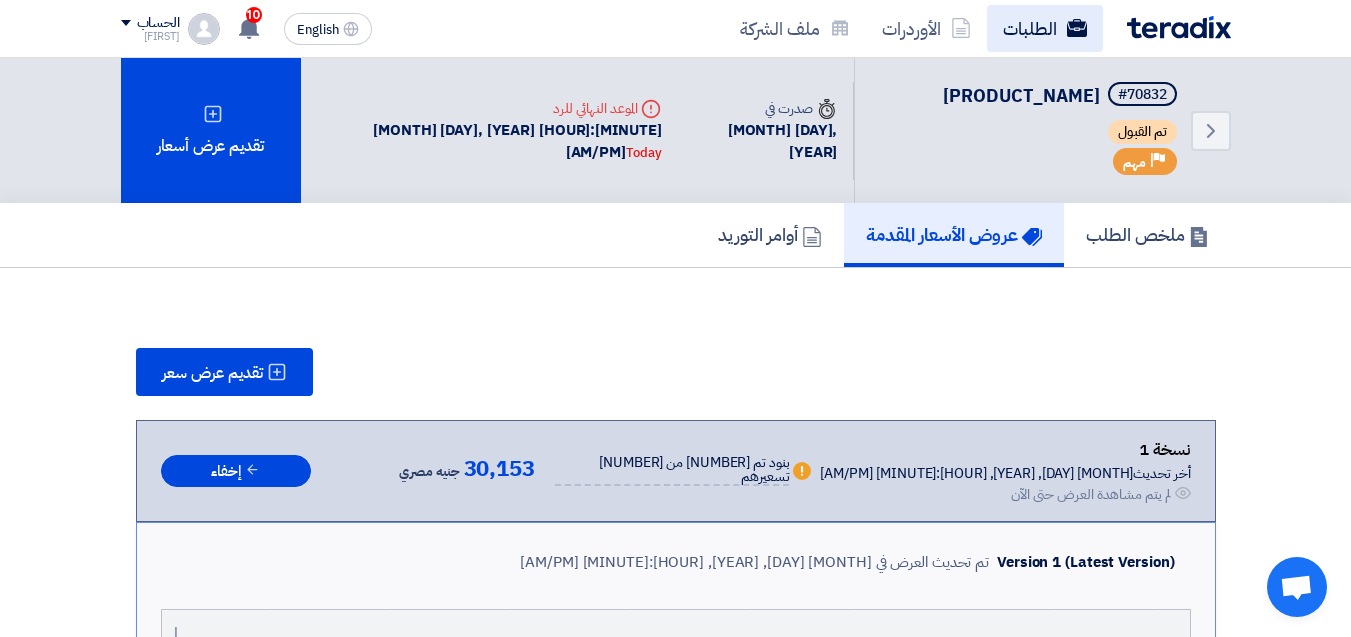 click on "الطلبات" 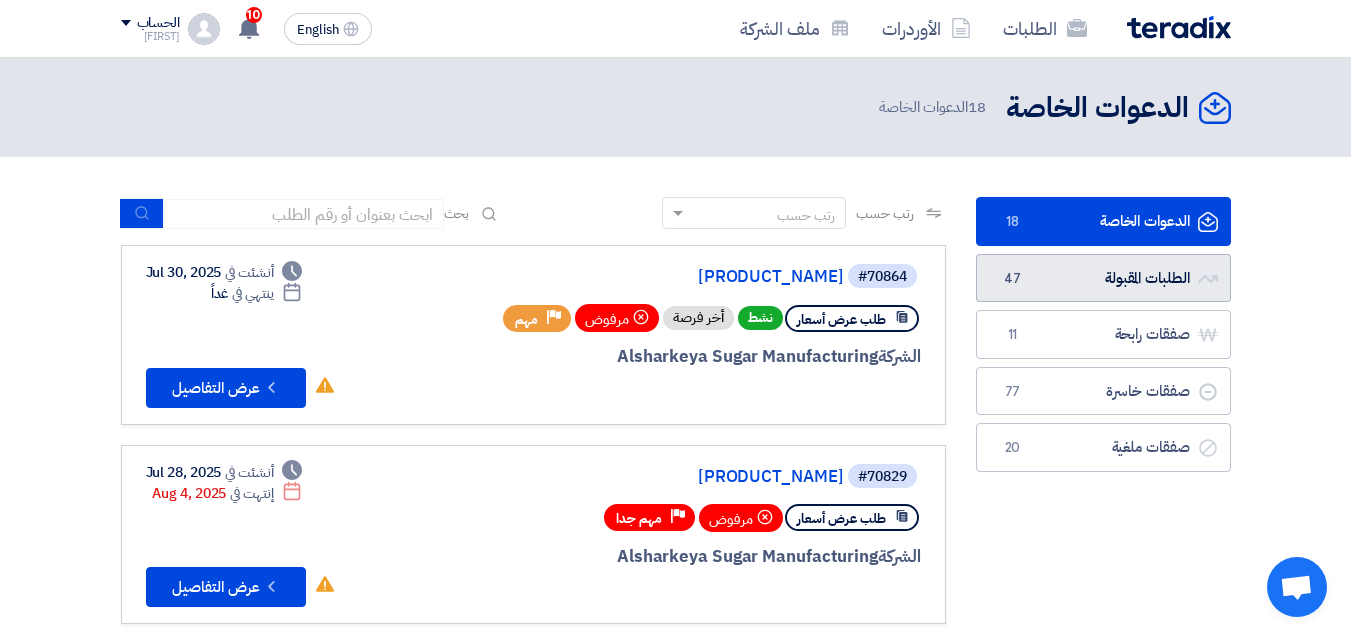 click on "الطلبات المقبولة
الطلبات المقبولة
47" 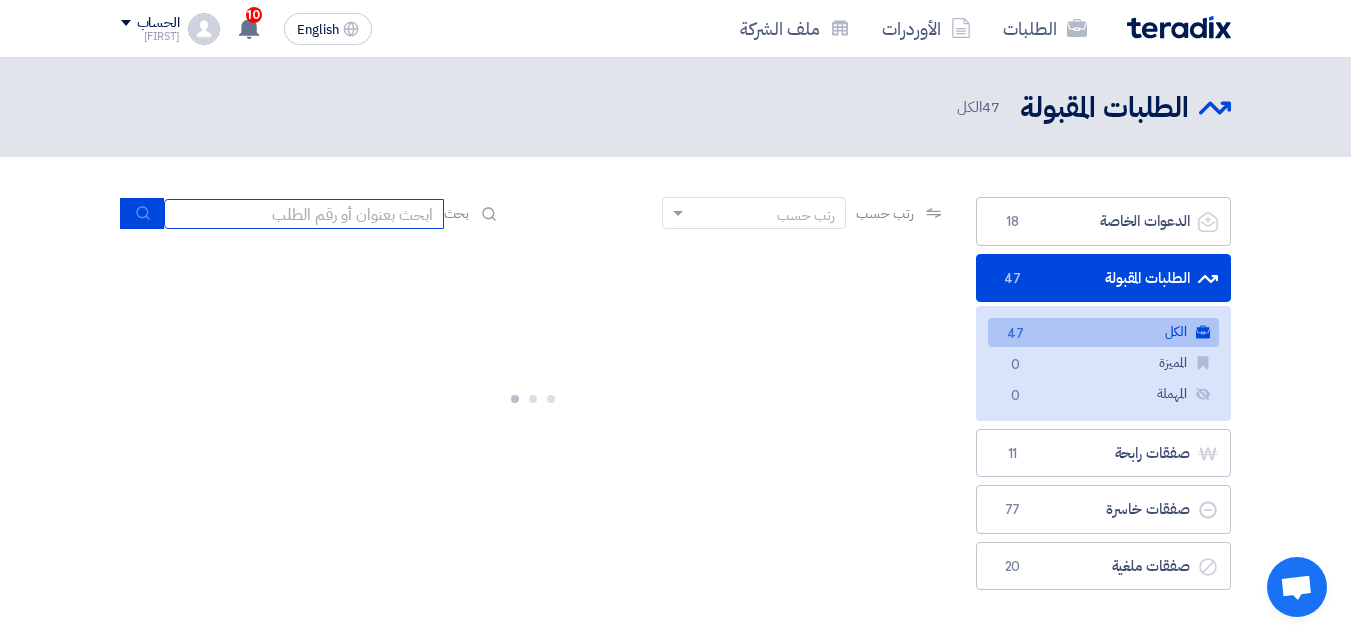 click 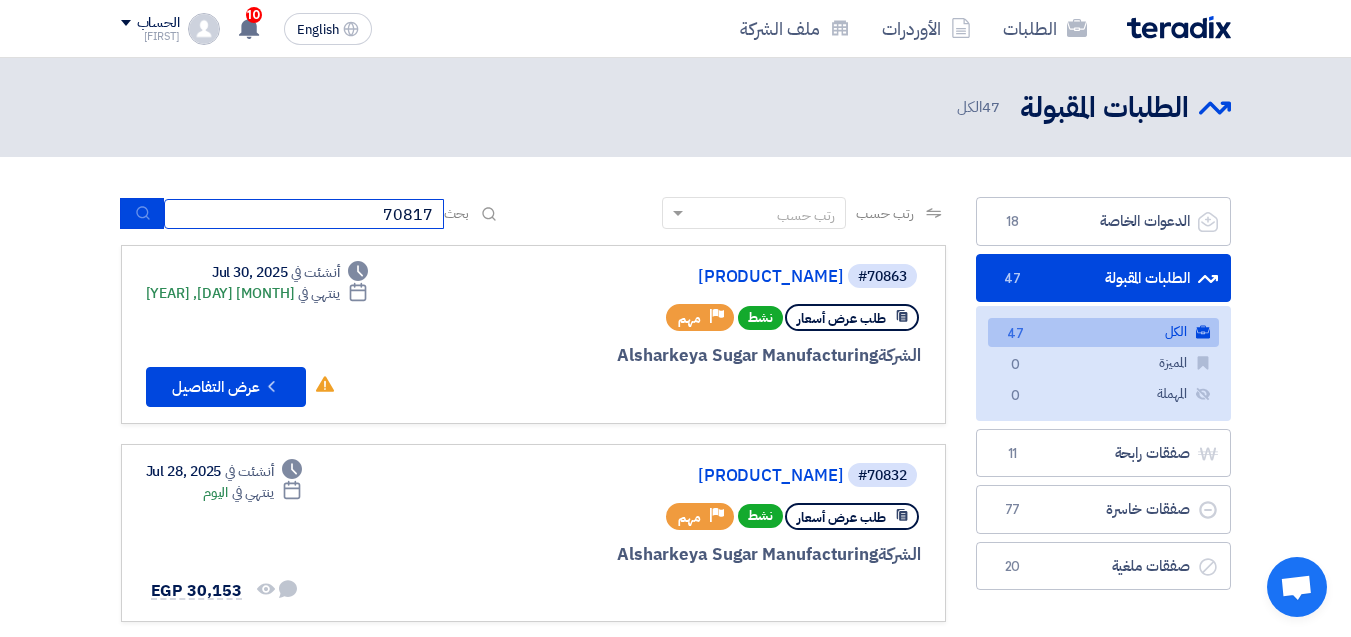 type on "70817" 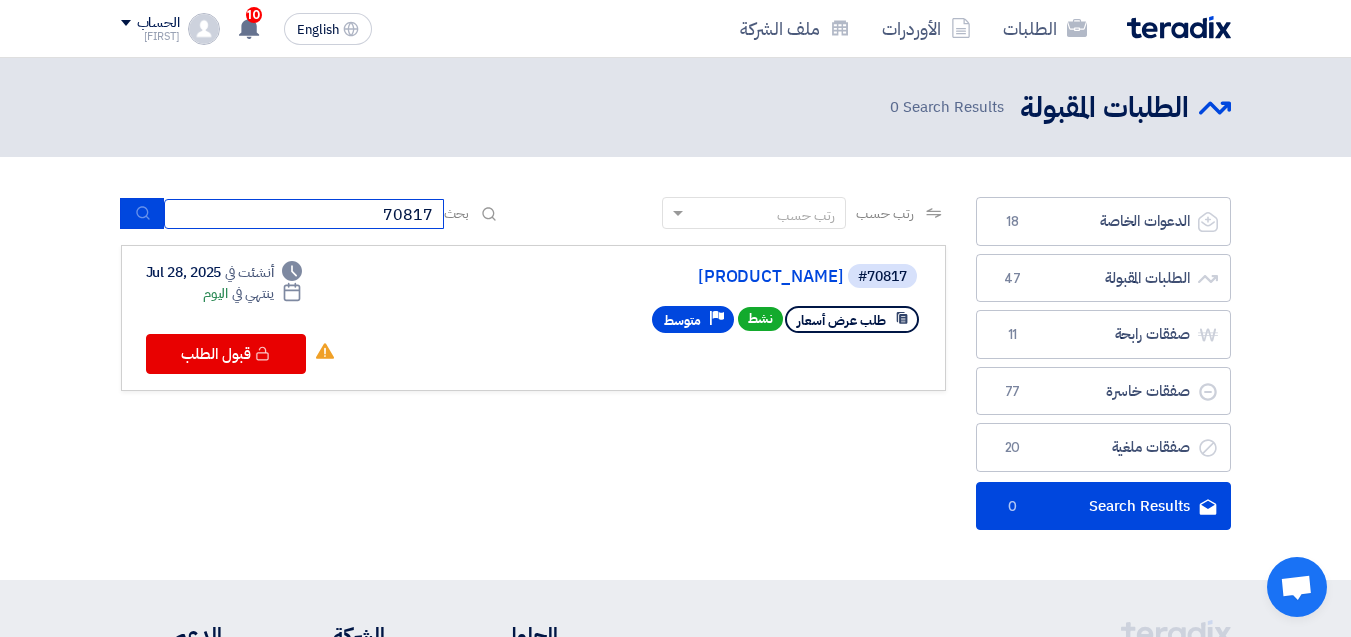 scroll, scrollTop: 100, scrollLeft: 0, axis: vertical 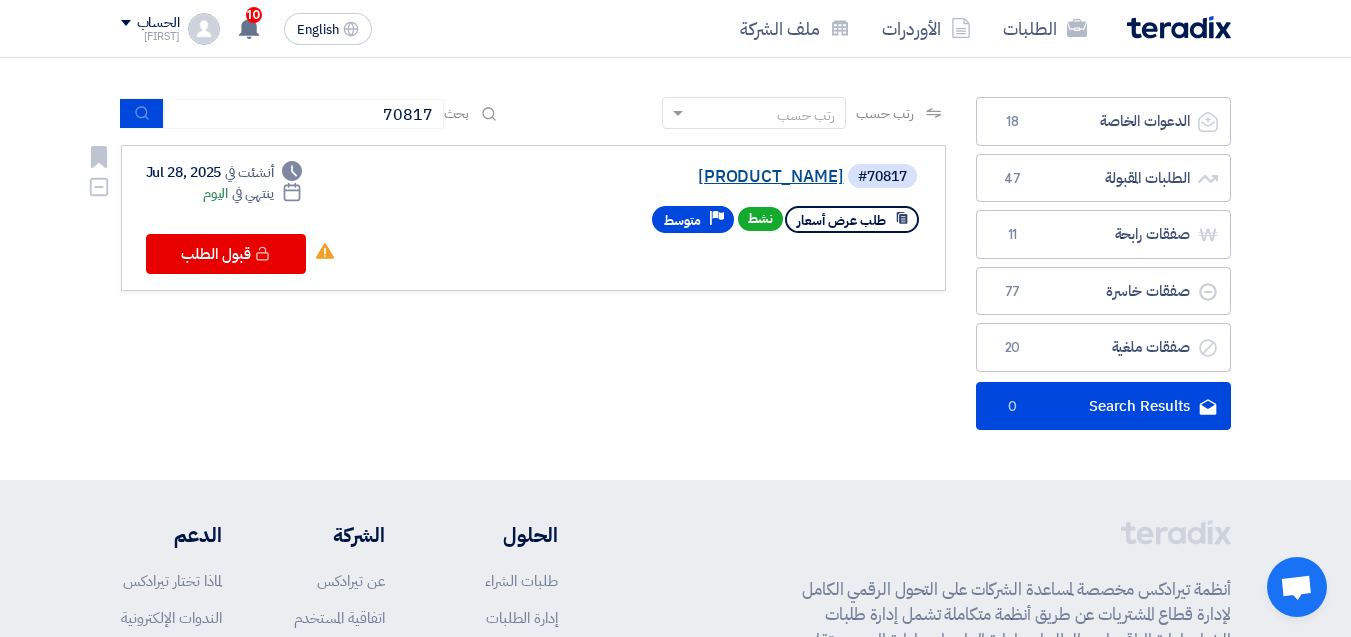 click on "[PRODUCT_NAME]" 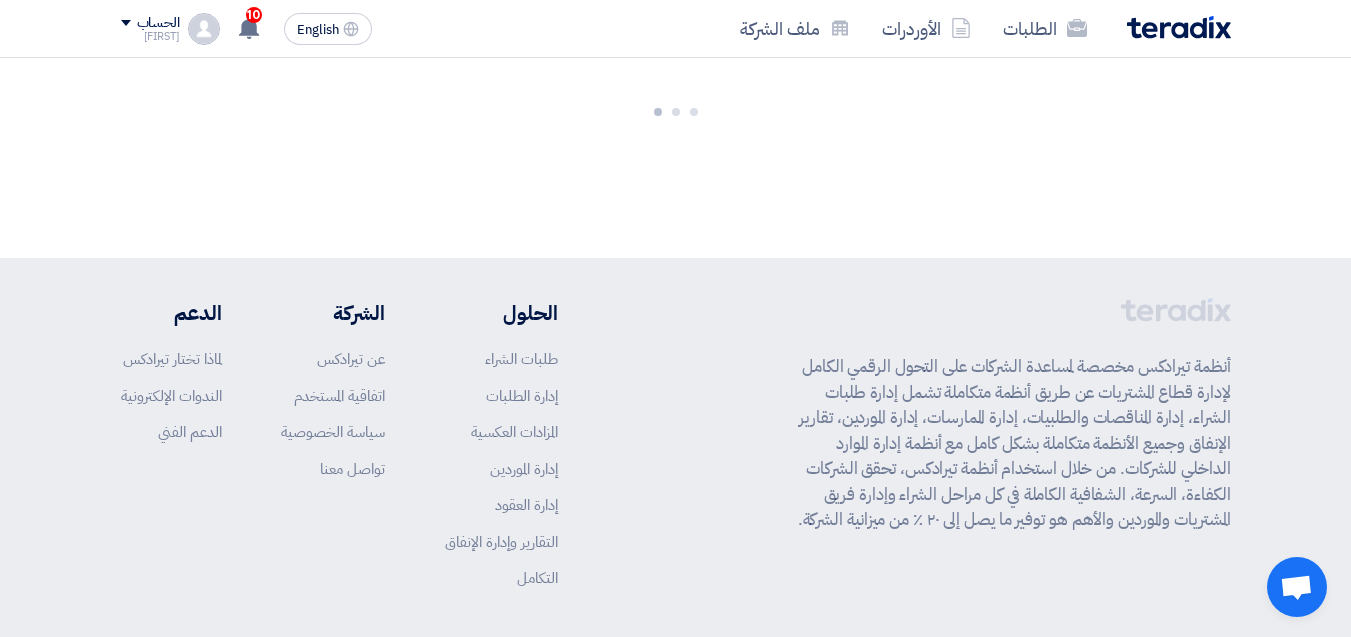 scroll, scrollTop: 0, scrollLeft: 0, axis: both 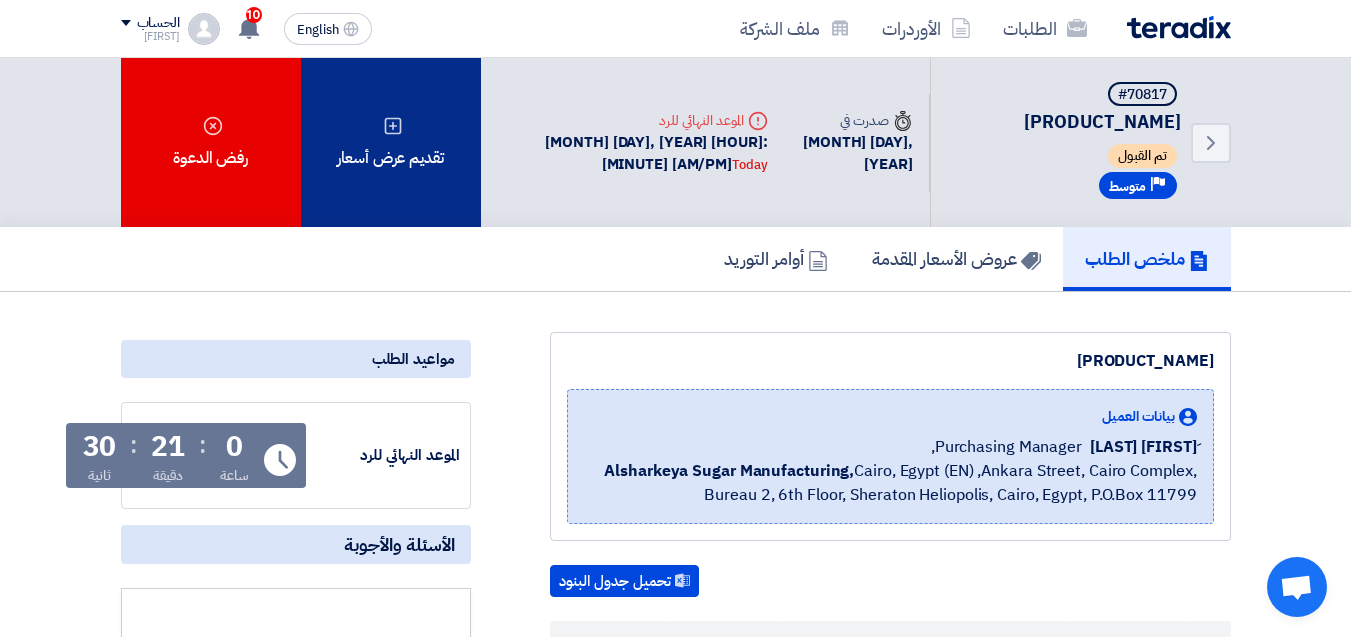 click on "تقديم عرض أسعار" 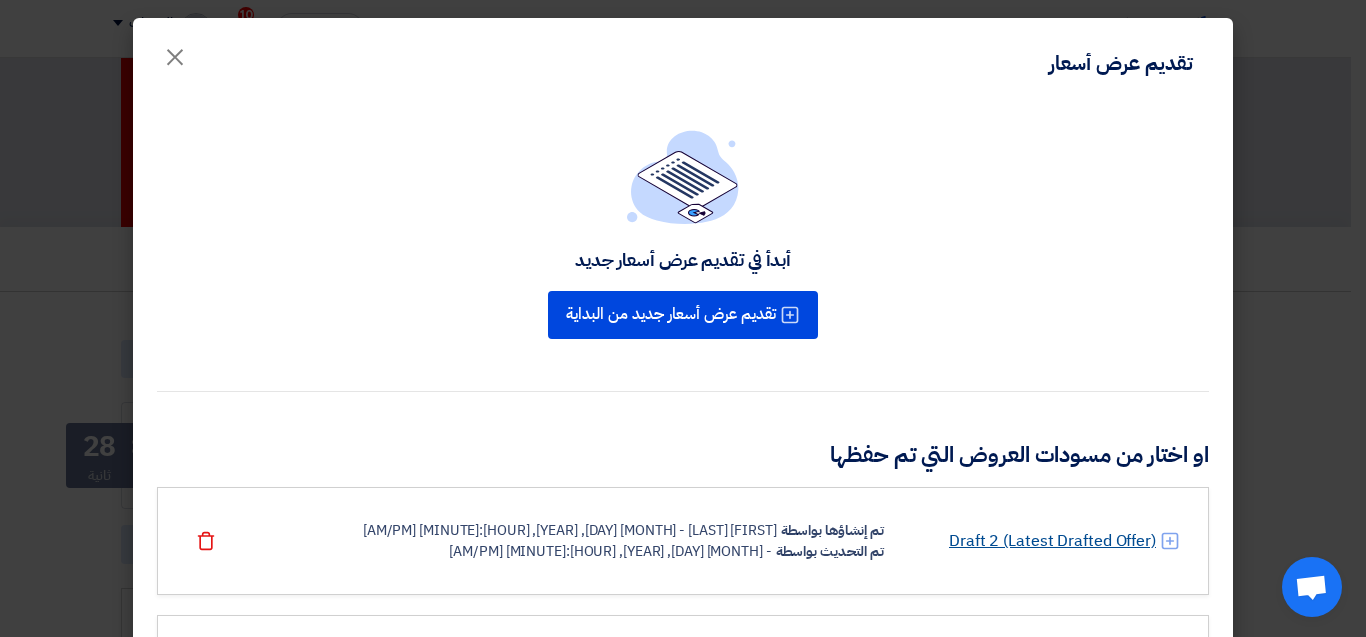click on "Draft 2 (Latest Drafted Offer)" 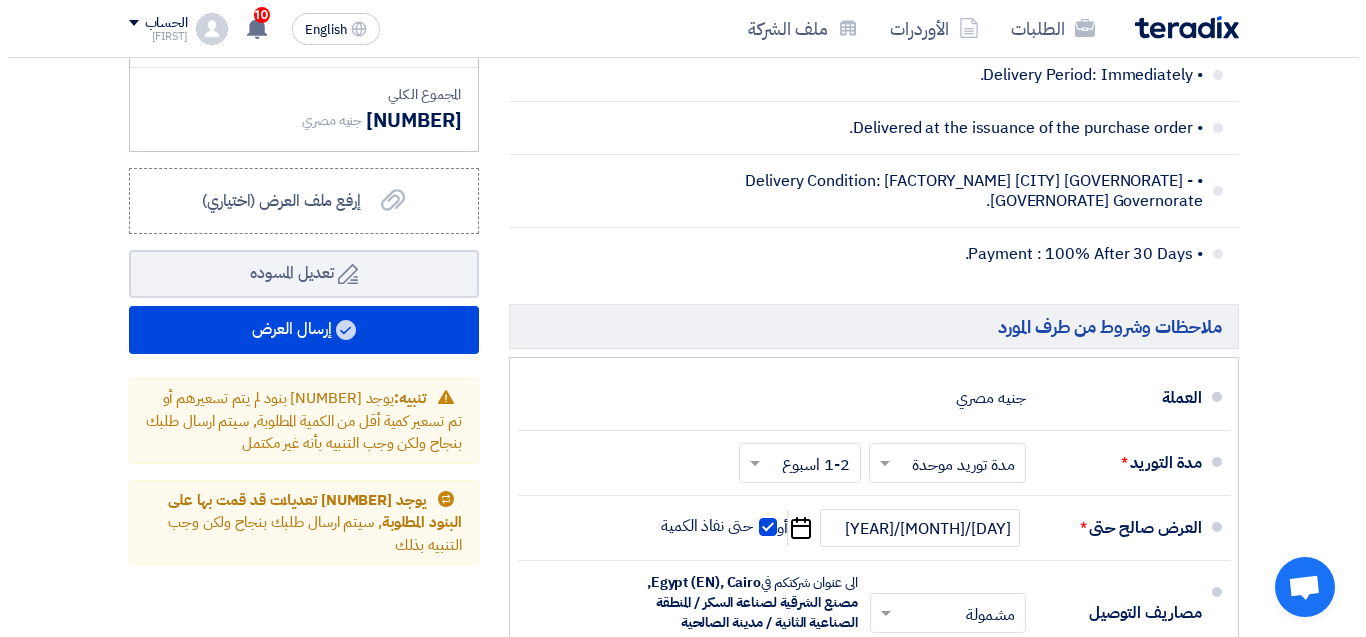 scroll, scrollTop: 1900, scrollLeft: 0, axis: vertical 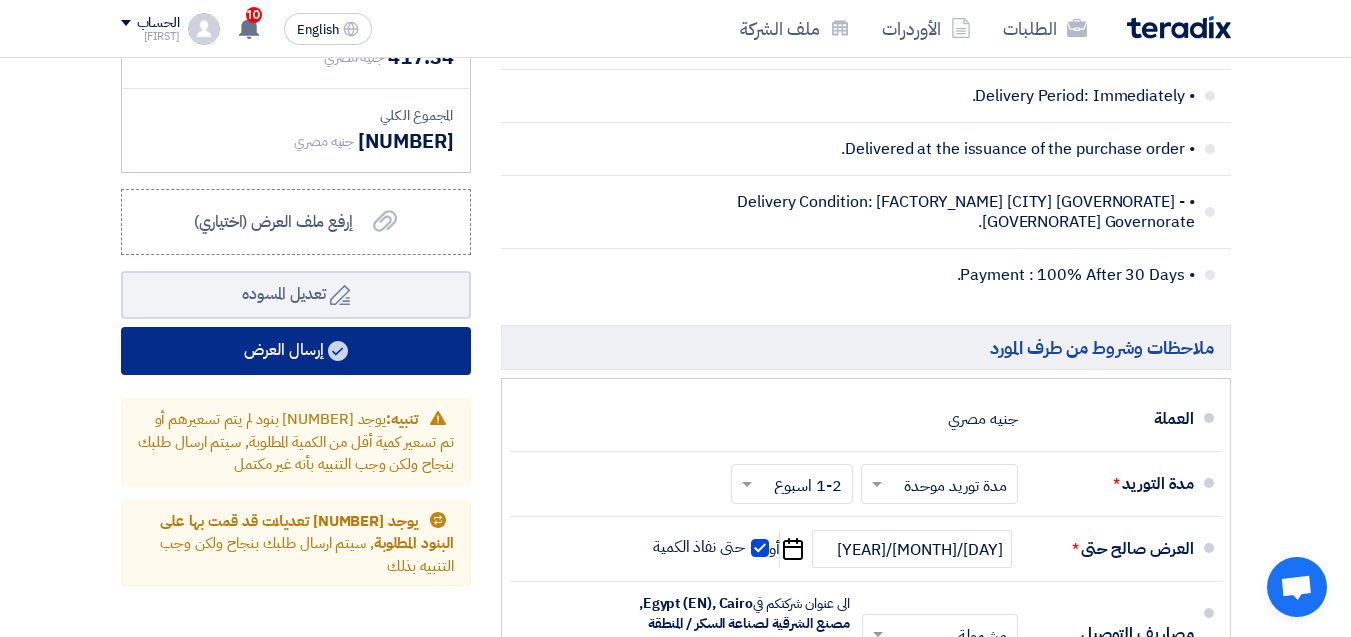 click on "إرسال العرض" 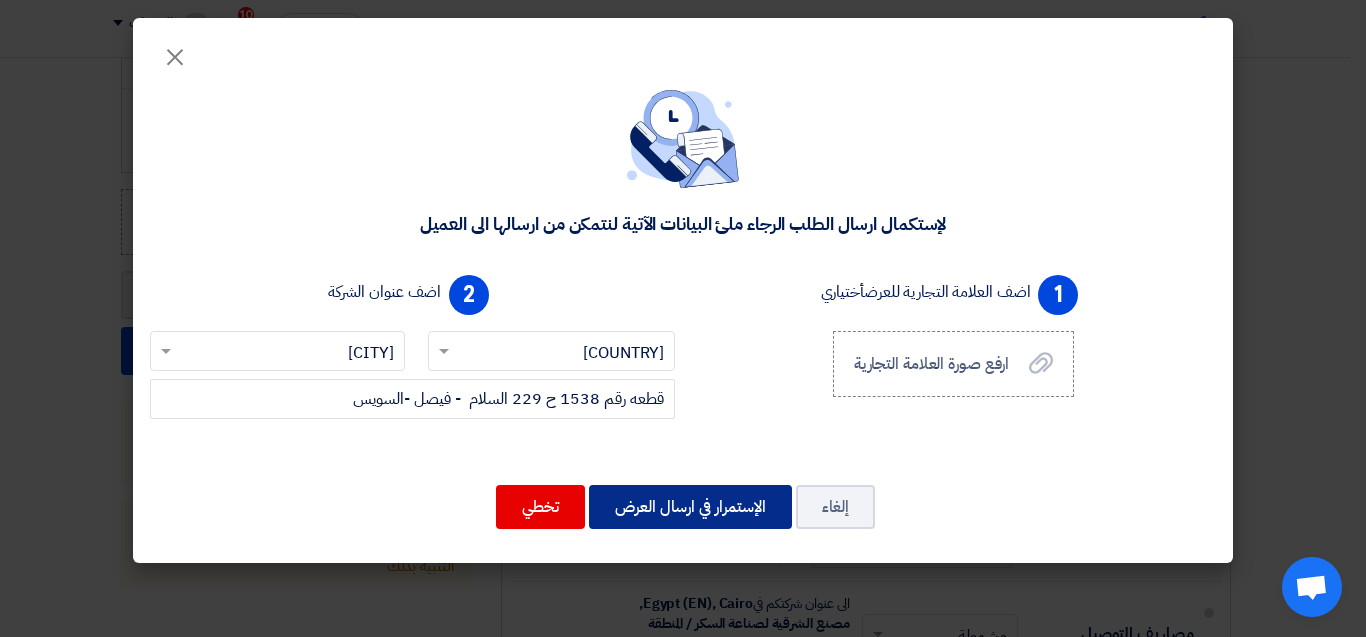 click on "الإستمرار في ارسال العرض" 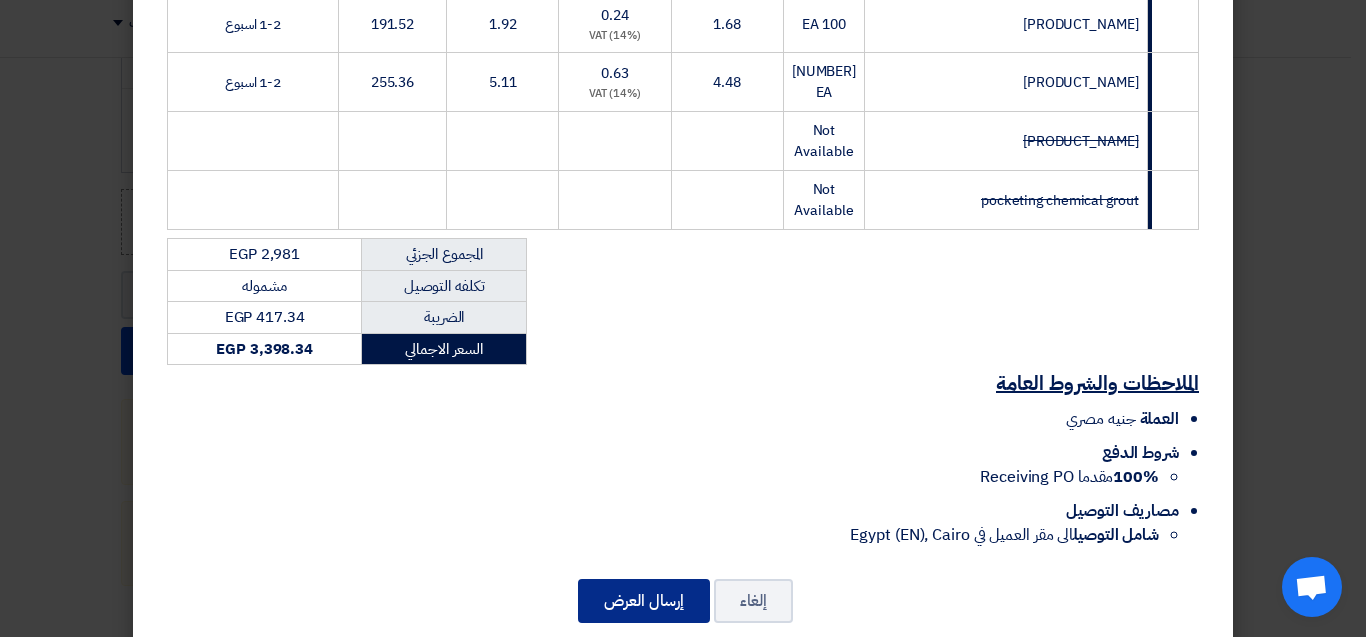 scroll, scrollTop: 719, scrollLeft: 0, axis: vertical 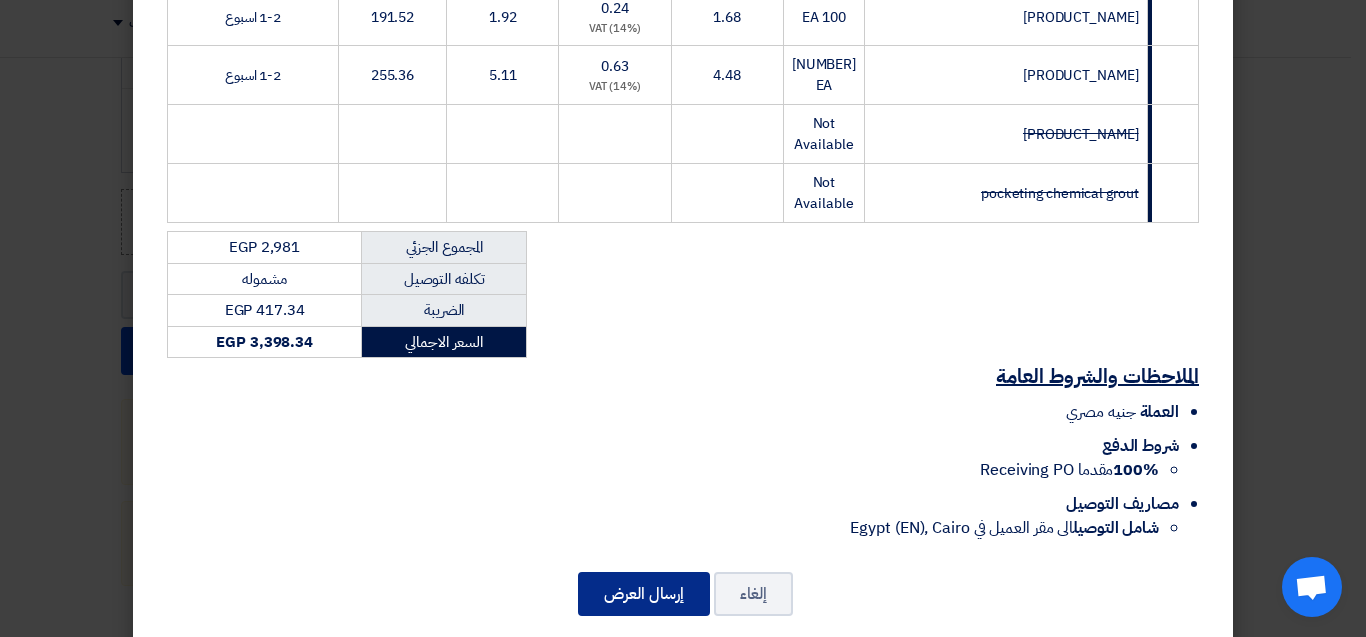 click on "إرسال العرض" 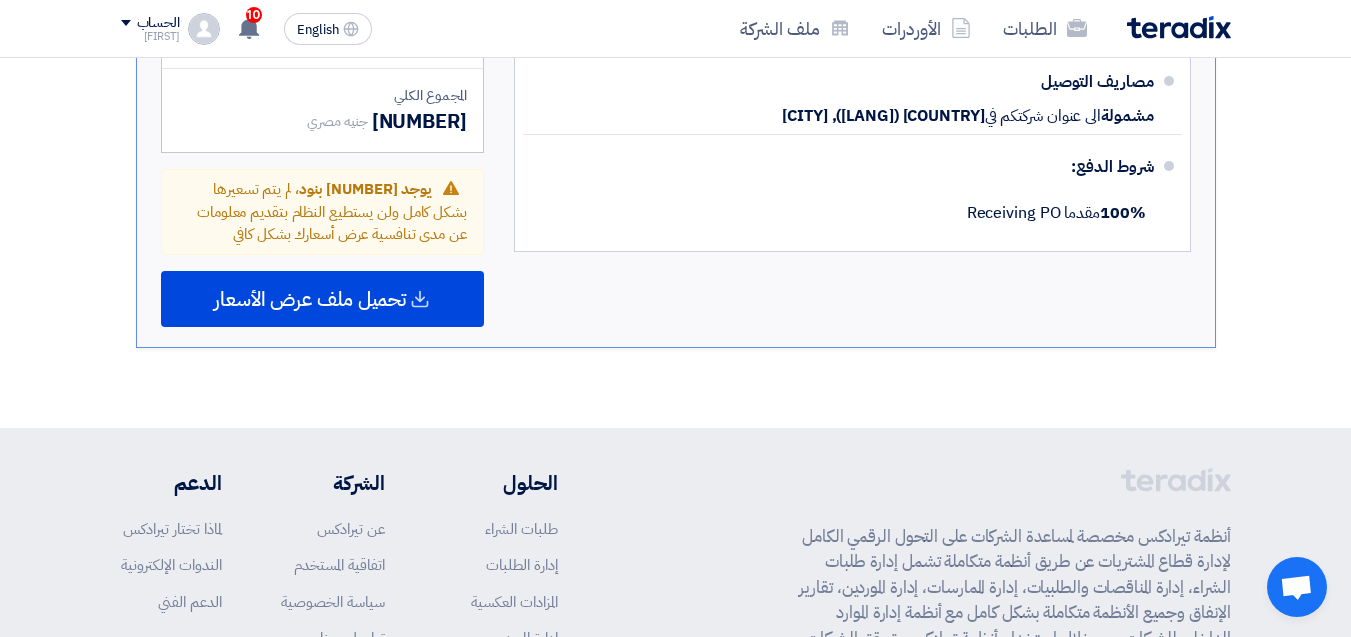 scroll, scrollTop: 1700, scrollLeft: 0, axis: vertical 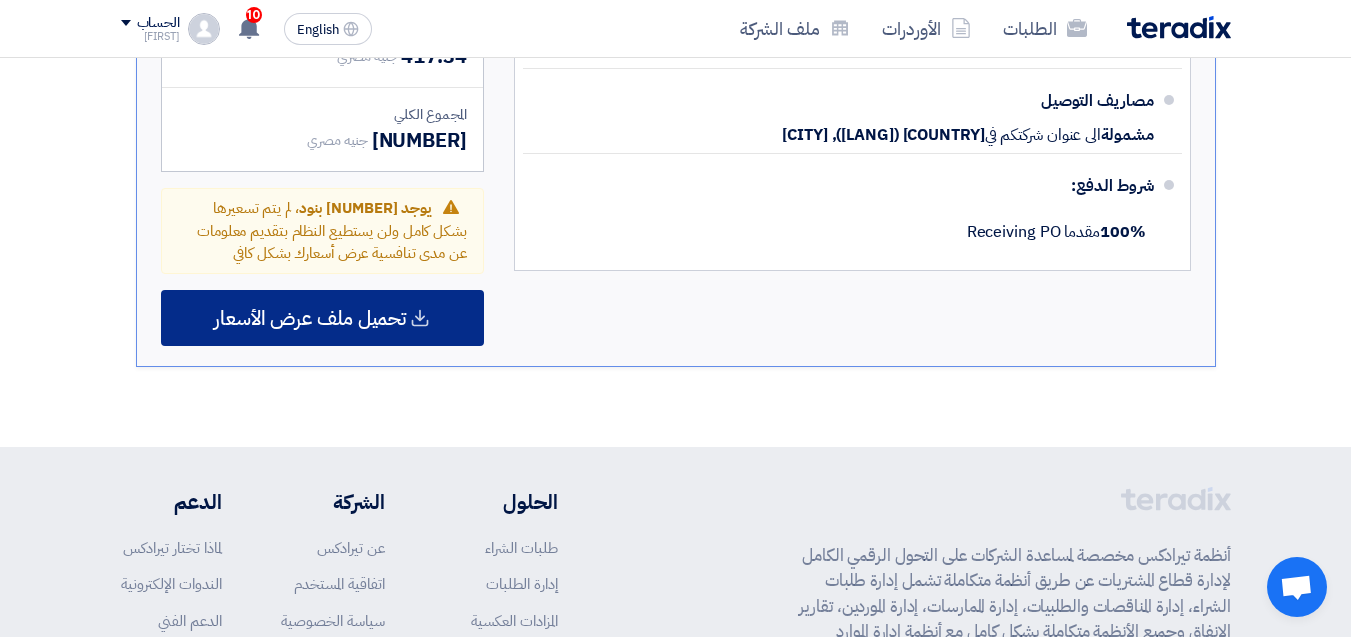 click on "تحميل ملف عرض الأسعار" at bounding box center [310, 318] 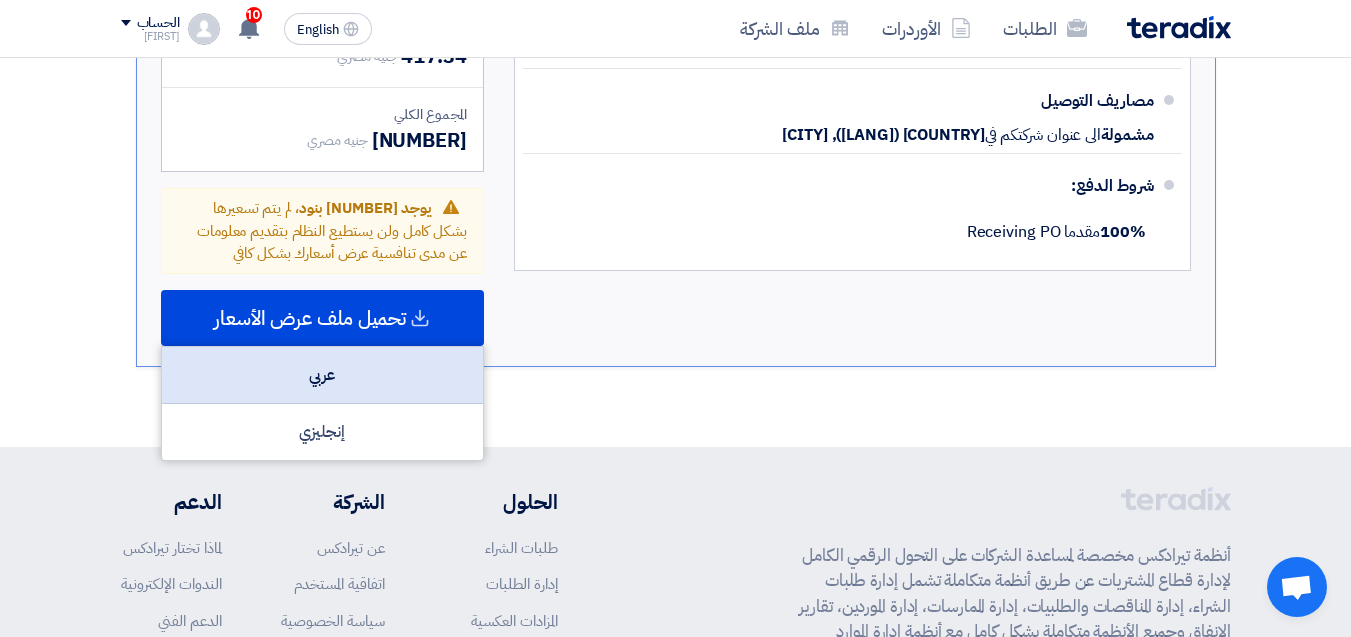 click on "عربي" at bounding box center [322, 375] 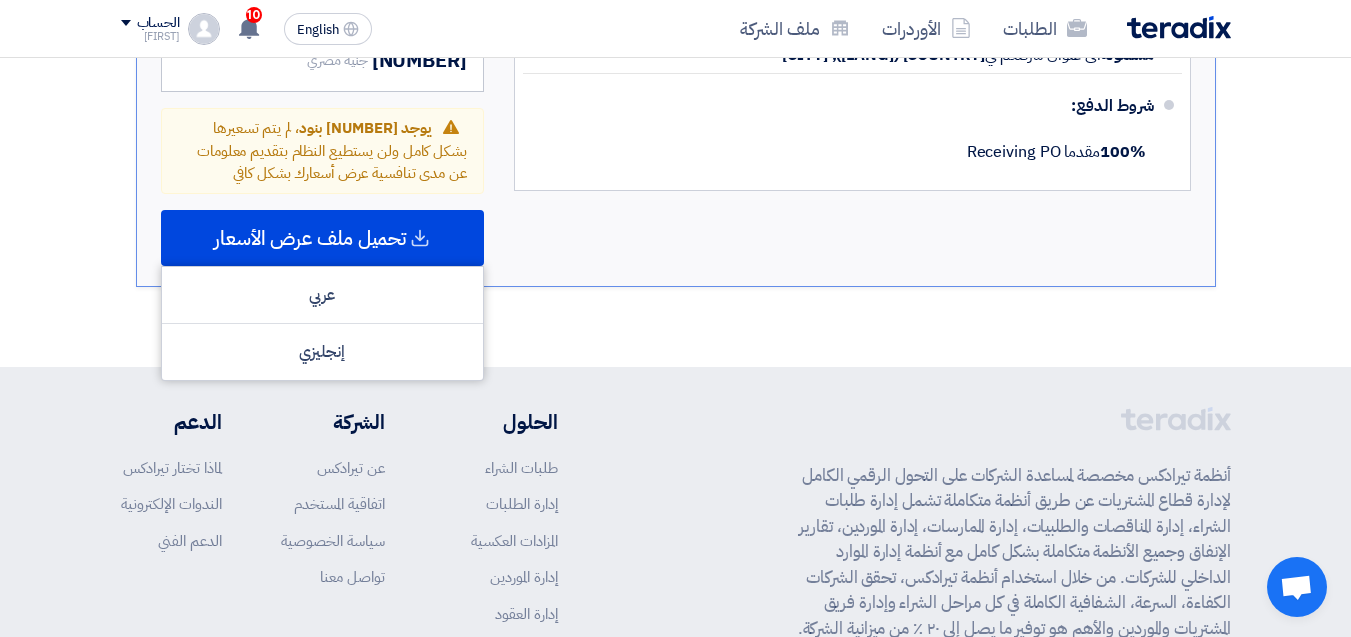 scroll, scrollTop: 1776, scrollLeft: 0, axis: vertical 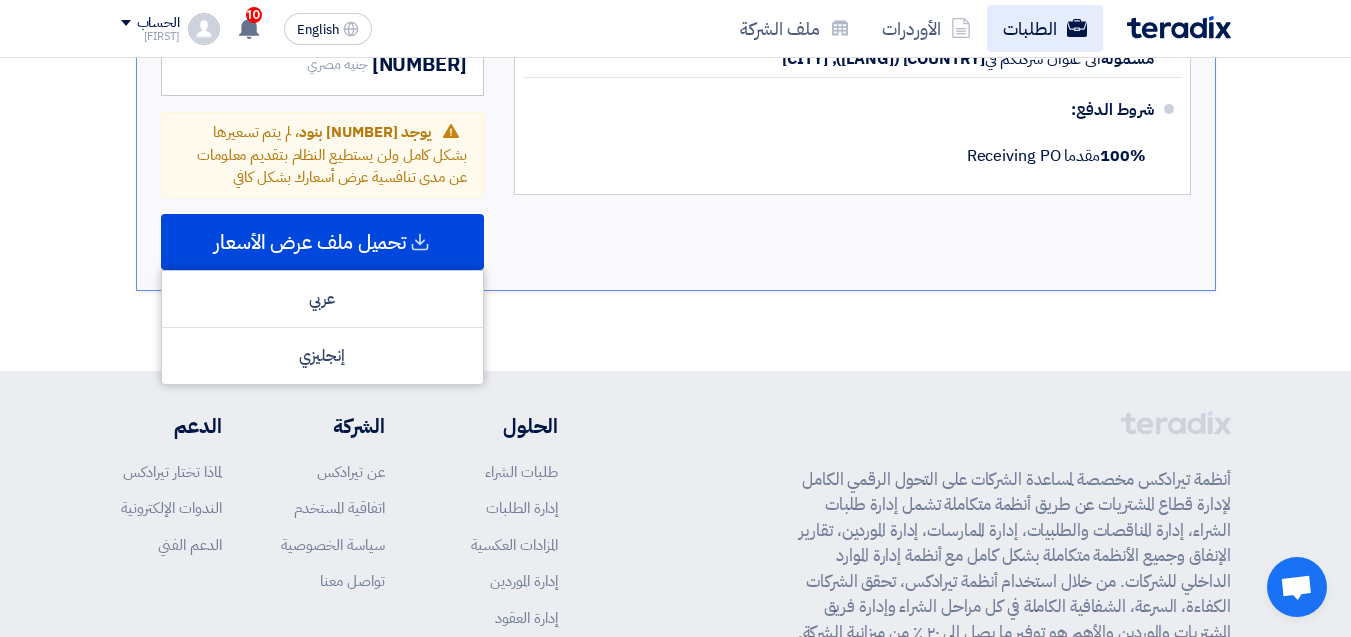 click on "الطلبات" 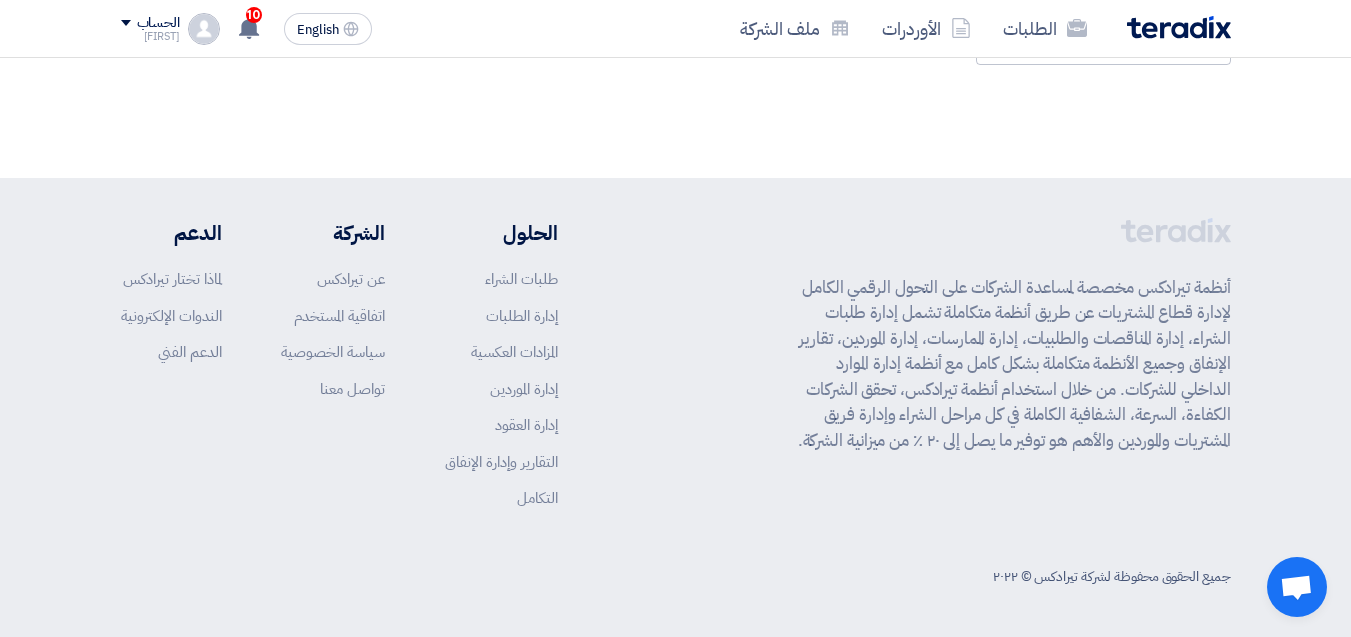scroll, scrollTop: 0, scrollLeft: 0, axis: both 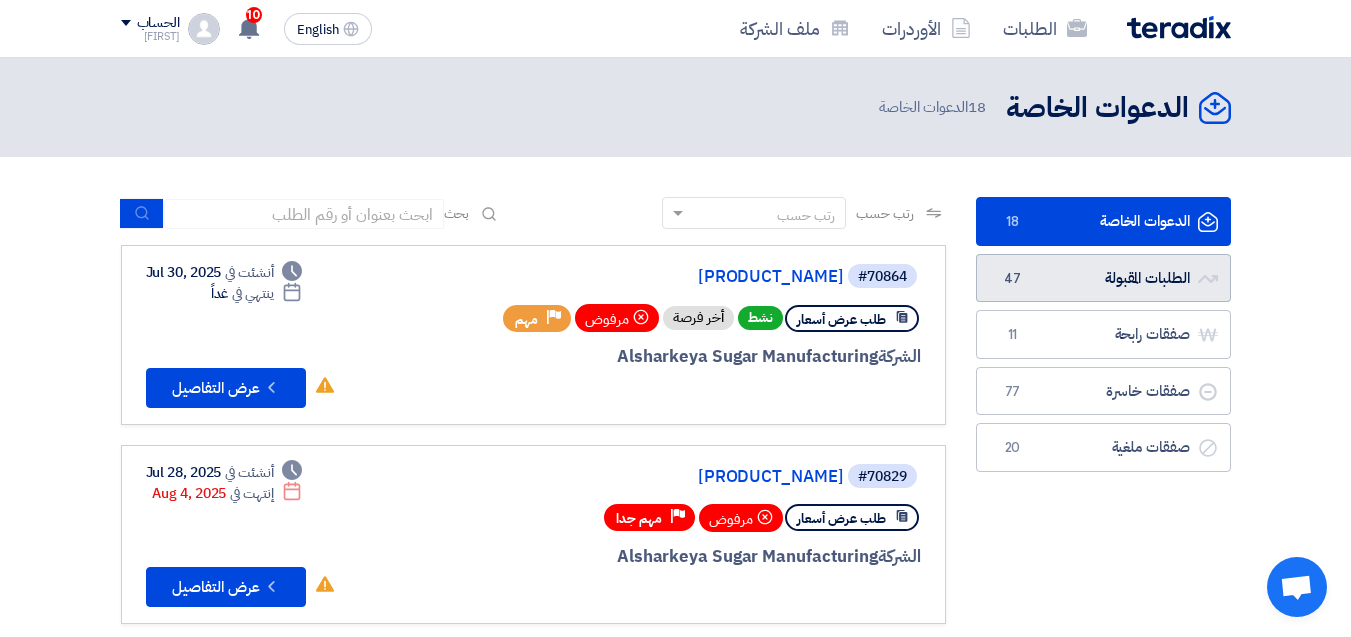 click on "الطلبات المقبولة
الطلبات المقبولة
47" 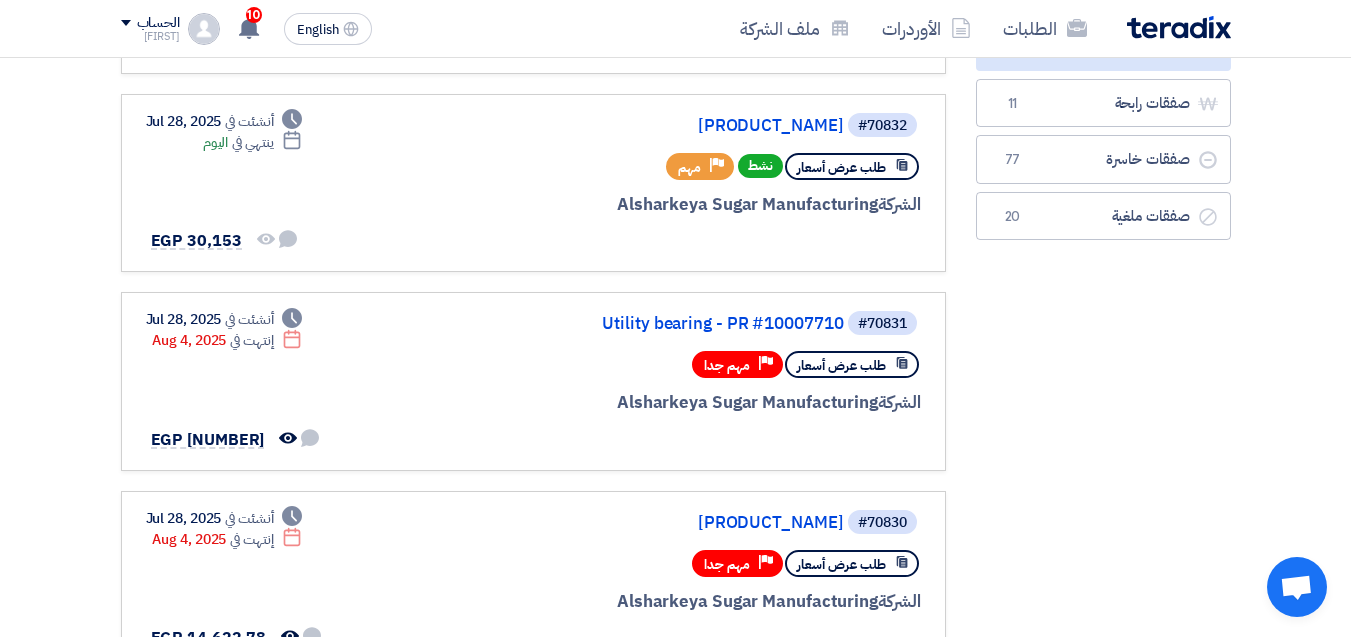 scroll, scrollTop: 0, scrollLeft: 0, axis: both 